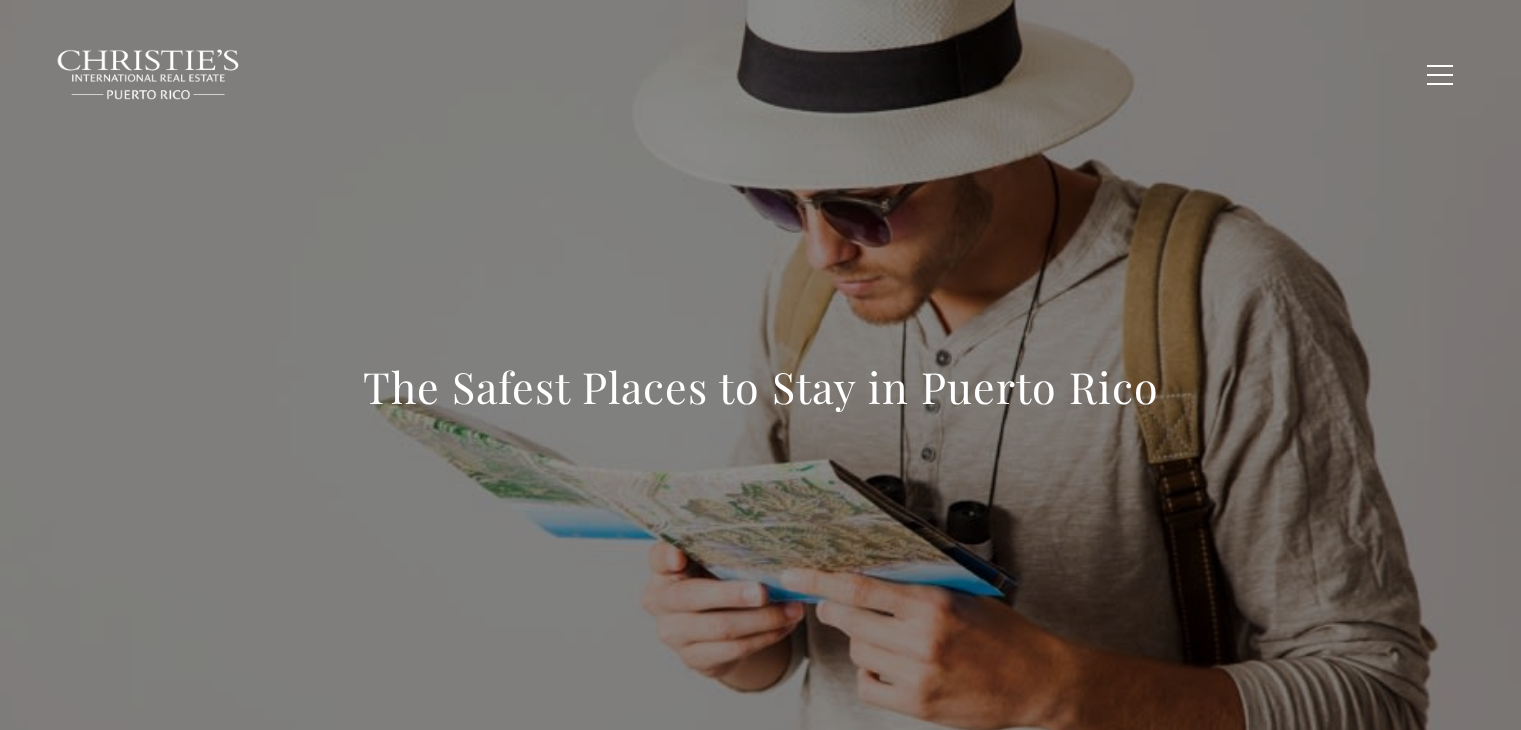 scroll, scrollTop: 0, scrollLeft: 0, axis: both 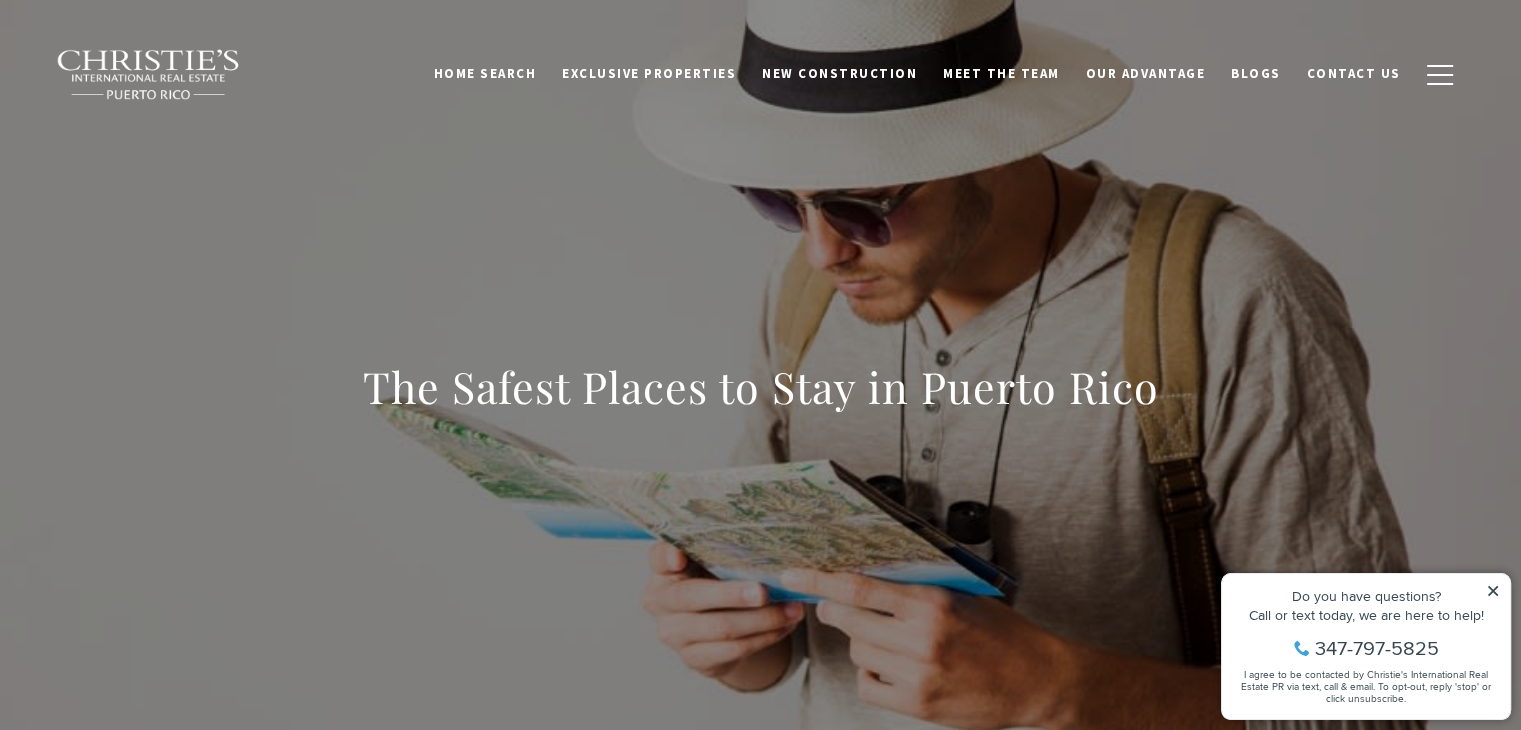 click on "The Safest Places to Stay in Puerto Rico" at bounding box center (761, 400) 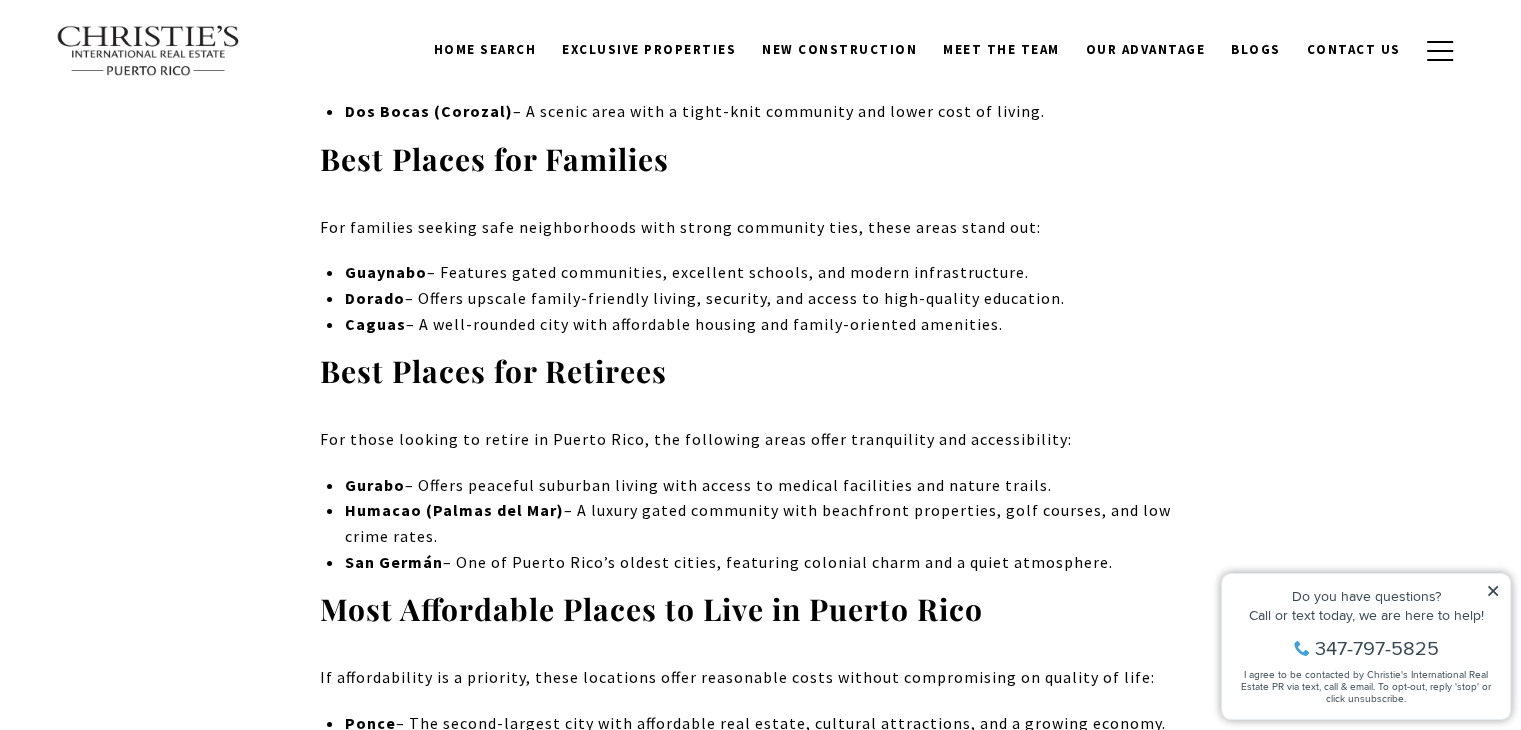 scroll, scrollTop: 7800, scrollLeft: 0, axis: vertical 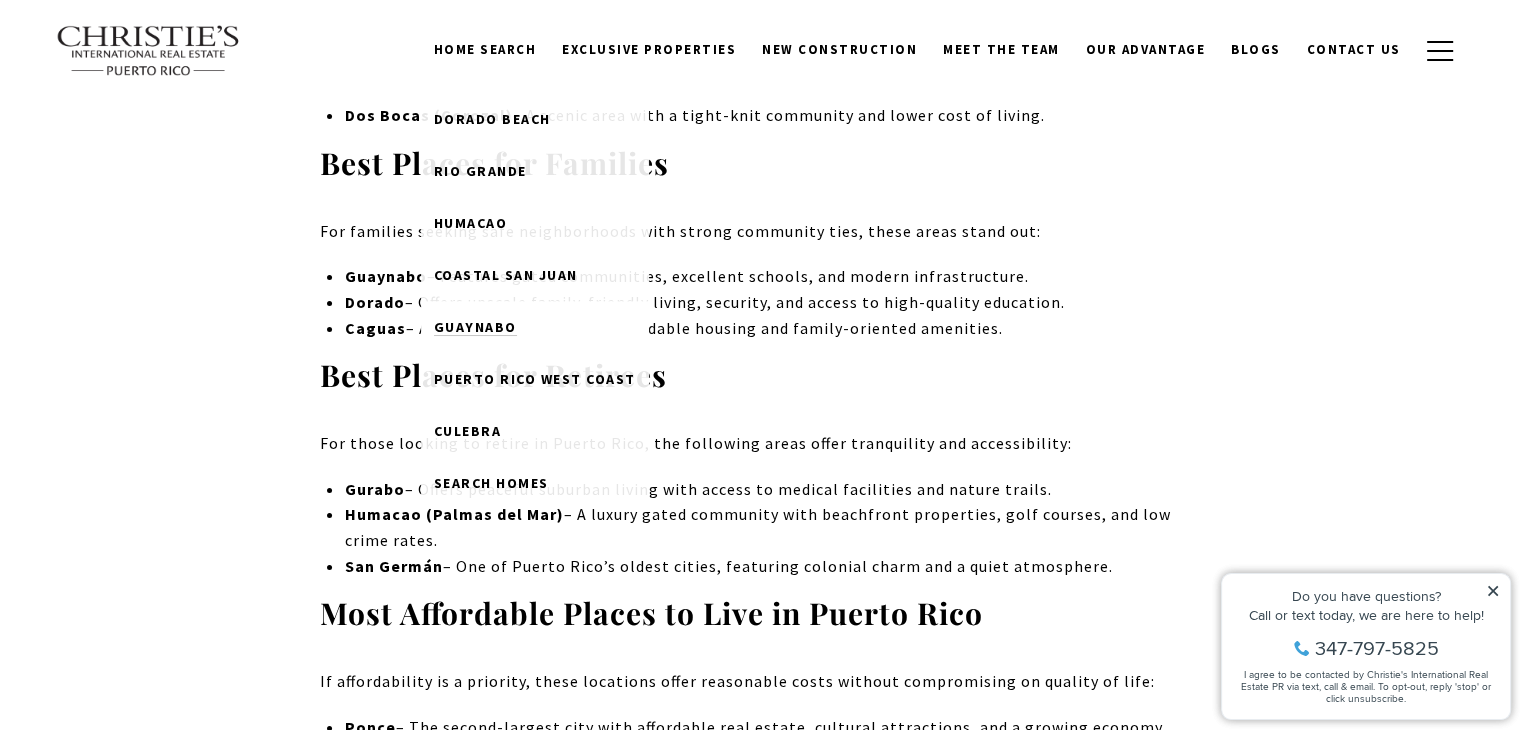 click on "Guaynabo" at bounding box center (475, 327) 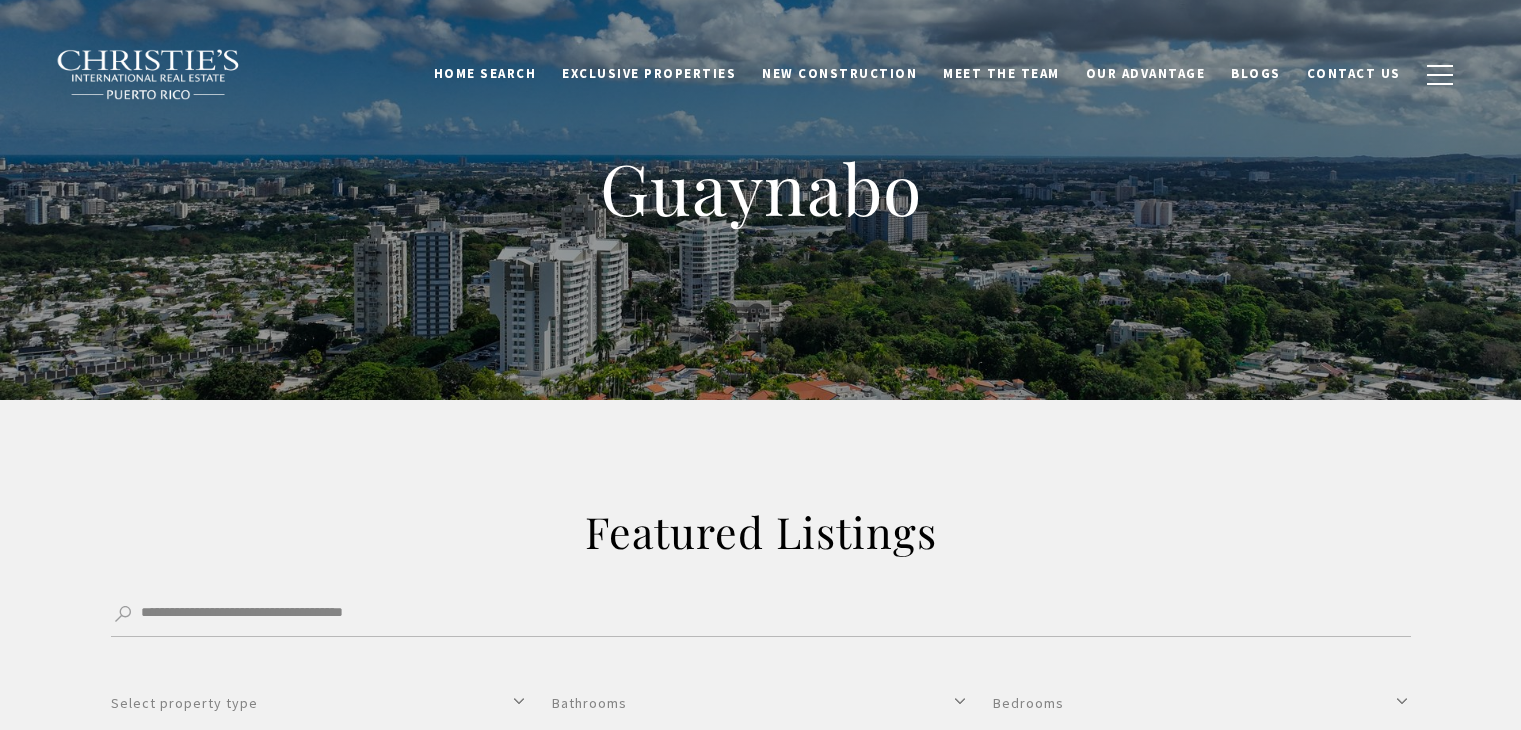 scroll, scrollTop: 0, scrollLeft: 0, axis: both 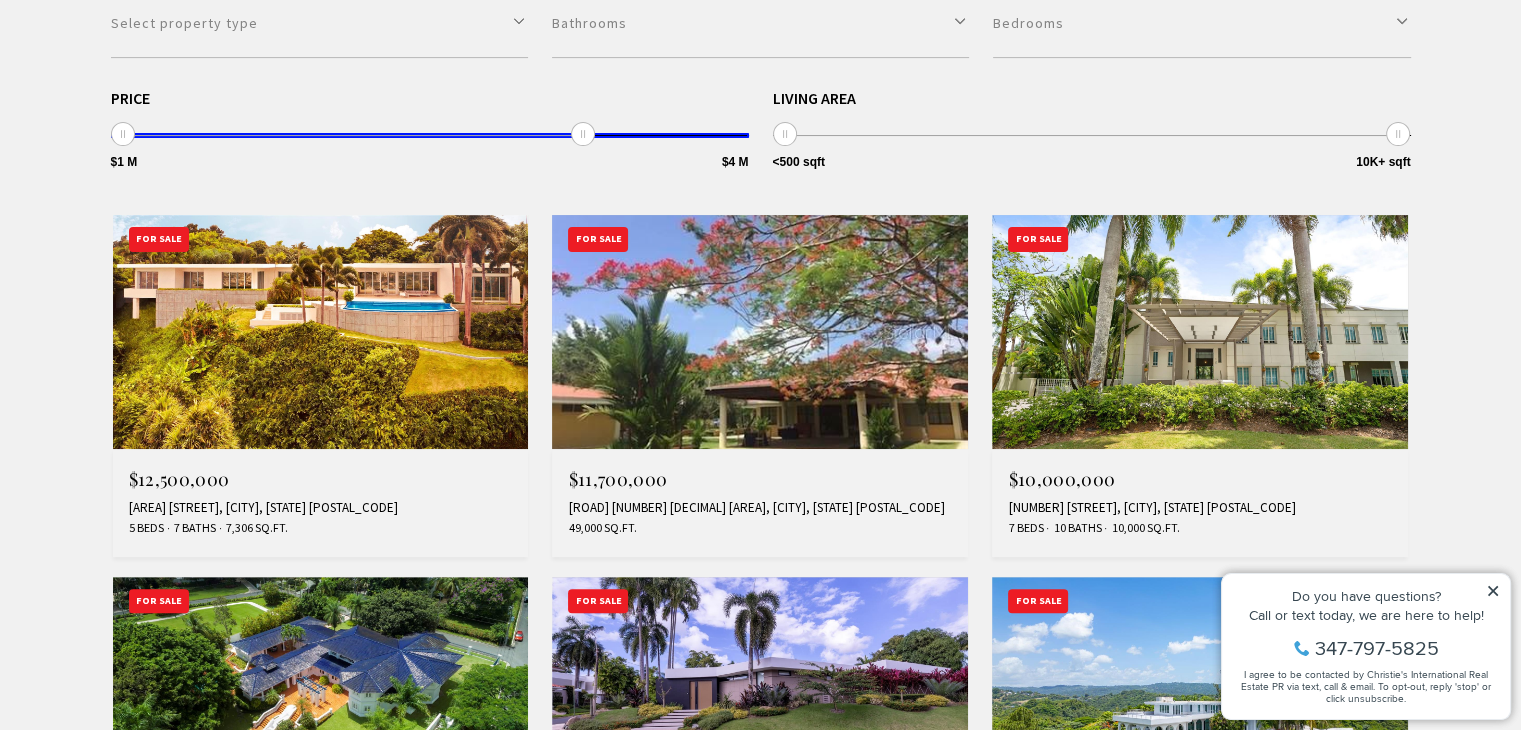 drag, startPoint x: 733, startPoint y: 129, endPoint x: 578, endPoint y: 137, distance: 155.20631 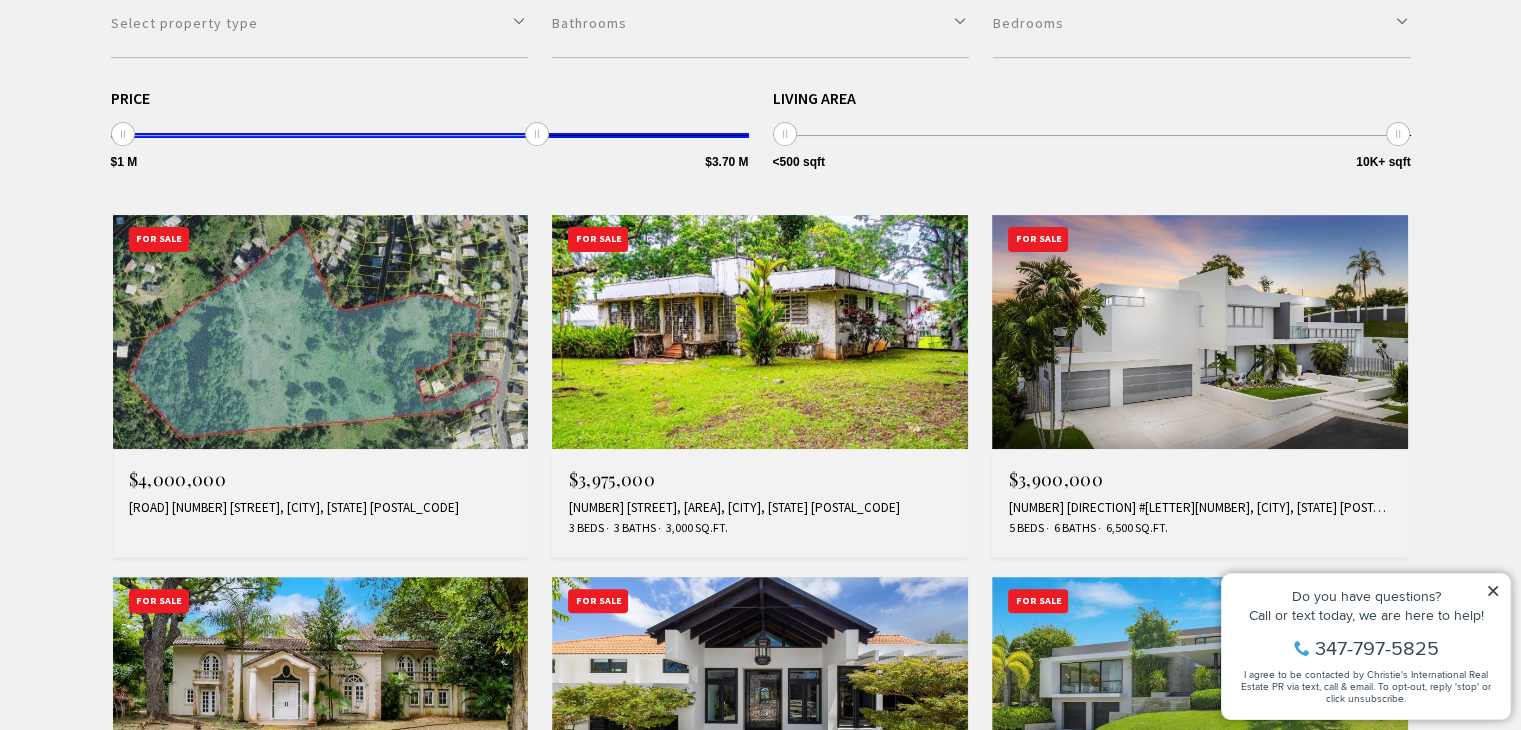 drag, startPoint x: 585, startPoint y: 134, endPoint x: 537, endPoint y: 135, distance: 48.010414 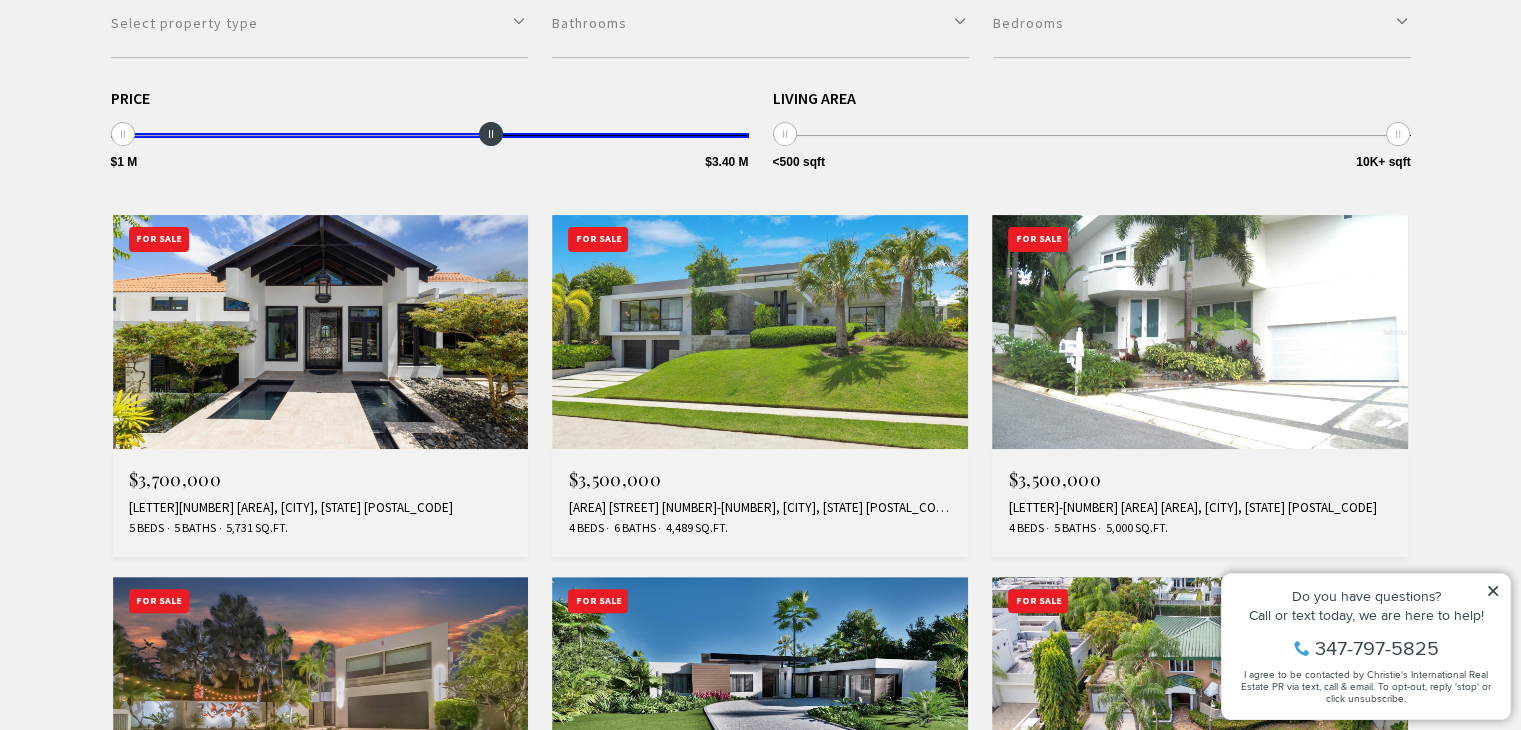 drag, startPoint x: 536, startPoint y: 135, endPoint x: 496, endPoint y: 137, distance: 40.04997 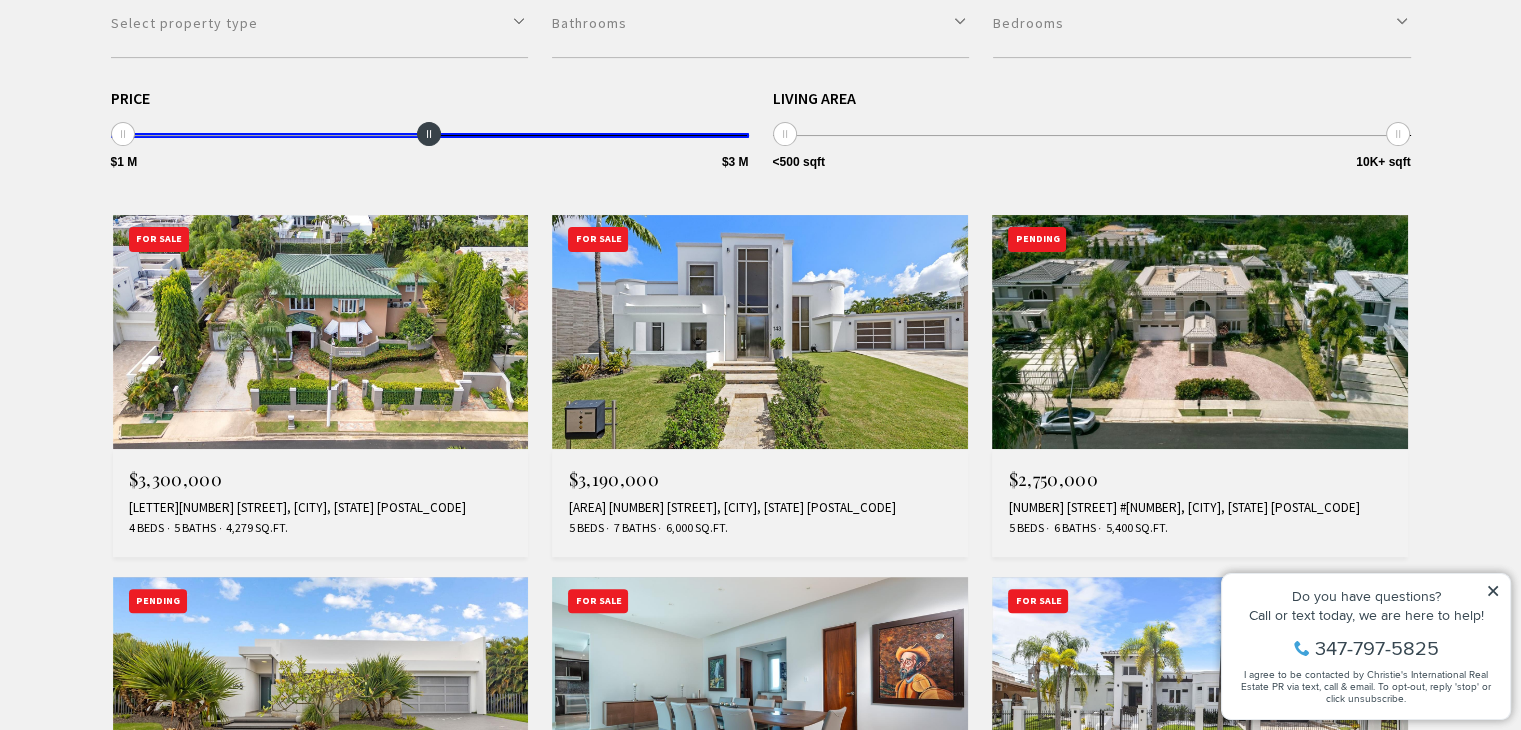drag, startPoint x: 496, startPoint y: 137, endPoint x: 440, endPoint y: 137, distance: 56 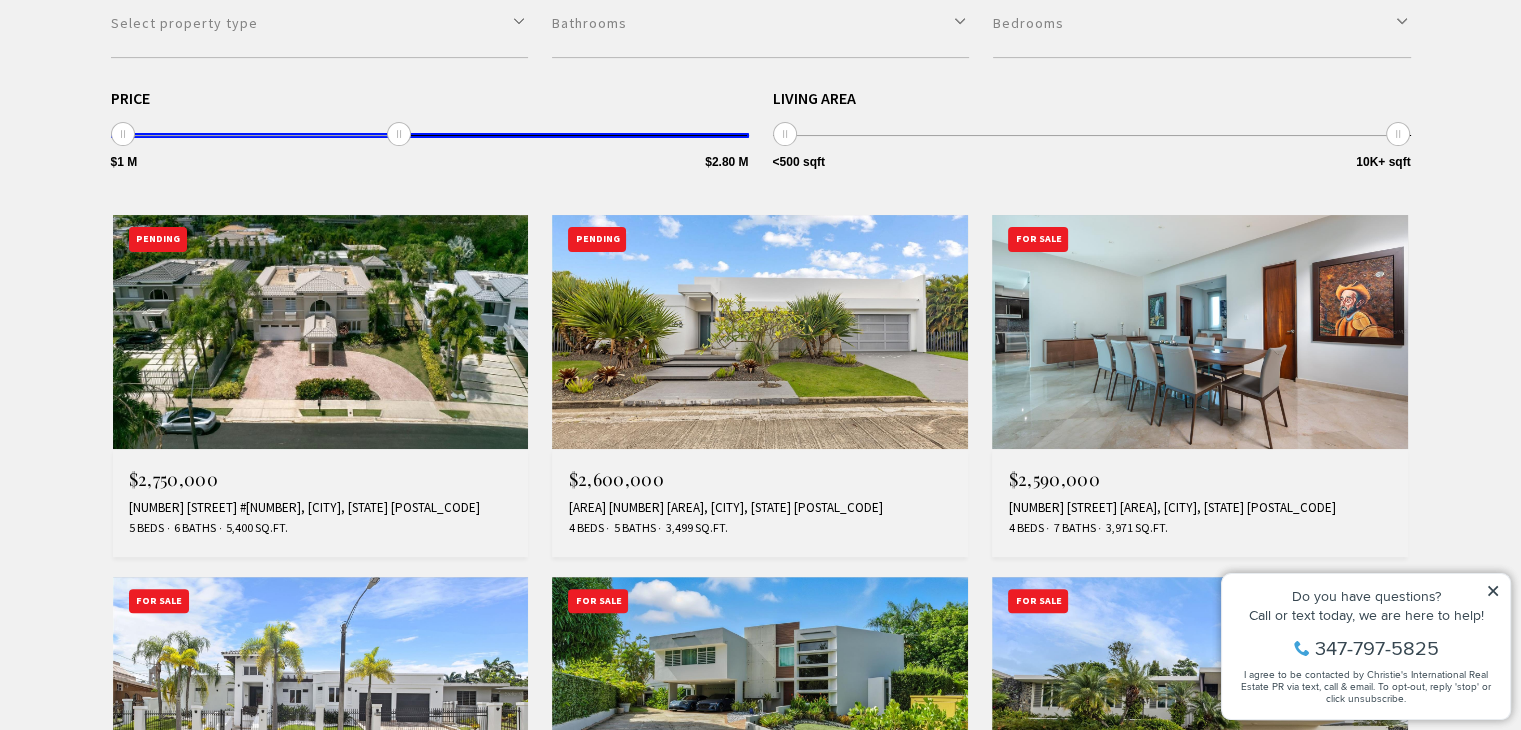 drag, startPoint x: 440, startPoint y: 137, endPoint x: 409, endPoint y: 137, distance: 31 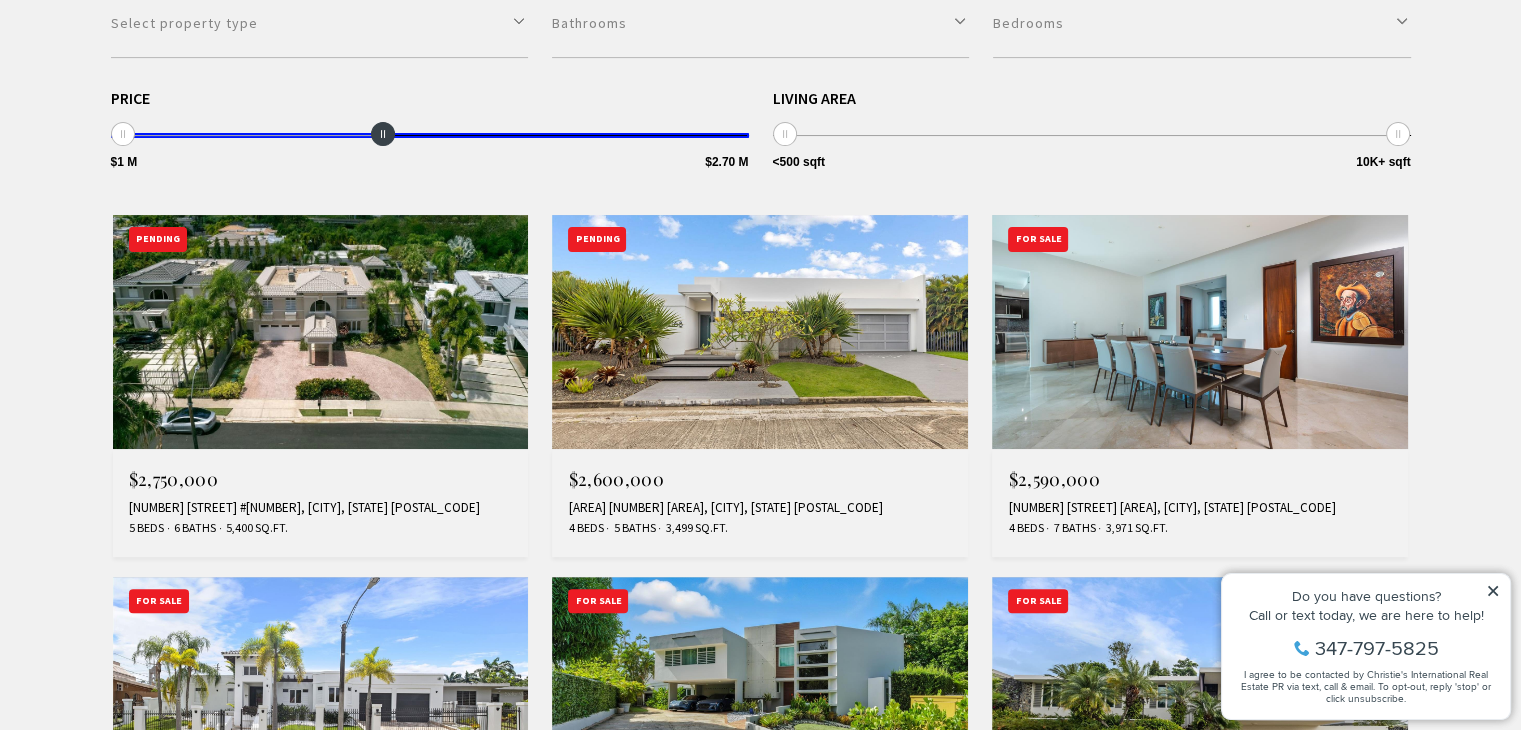 drag, startPoint x: 408, startPoint y: 137, endPoint x: 374, endPoint y: 137, distance: 34 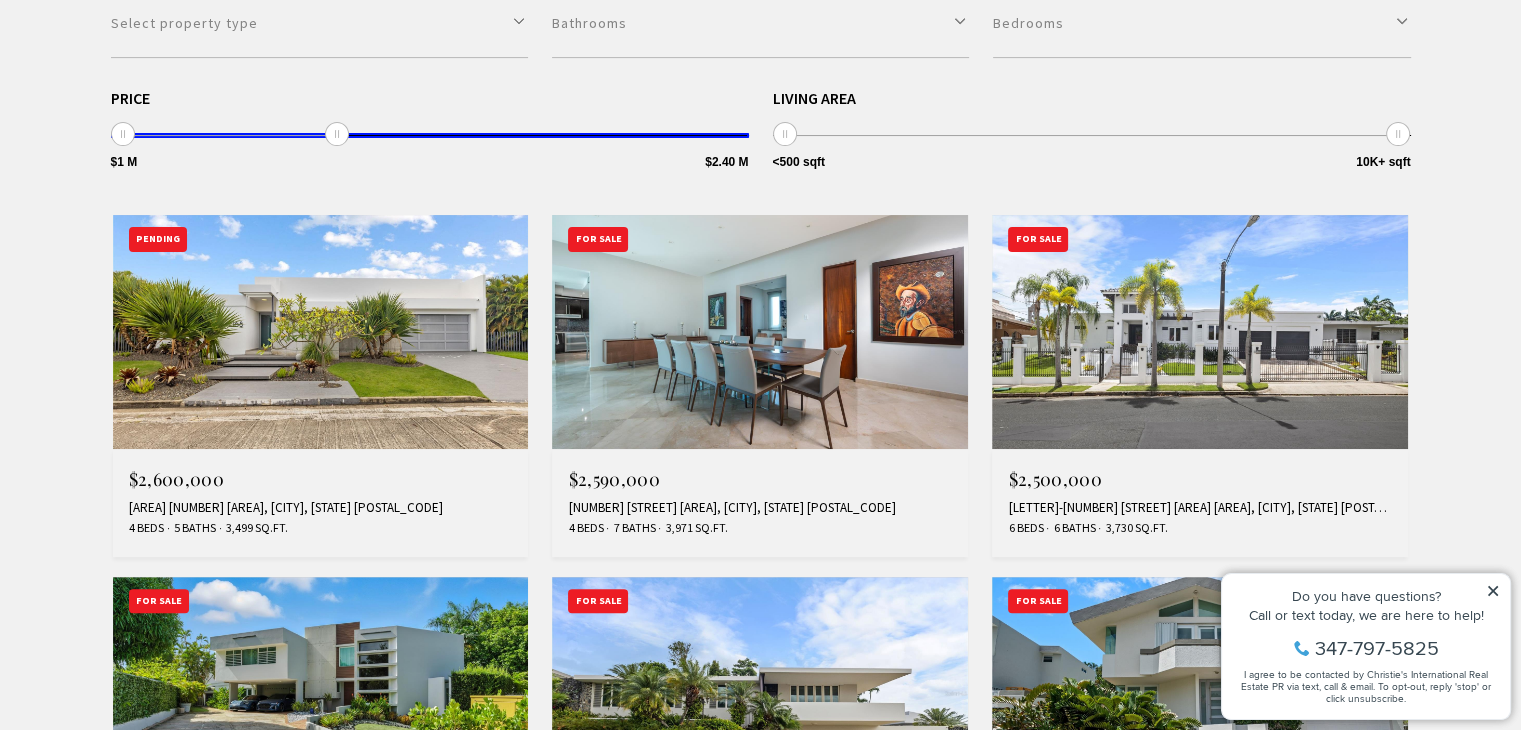 drag, startPoint x: 374, startPoint y: 137, endPoint x: 340, endPoint y: 137, distance: 34 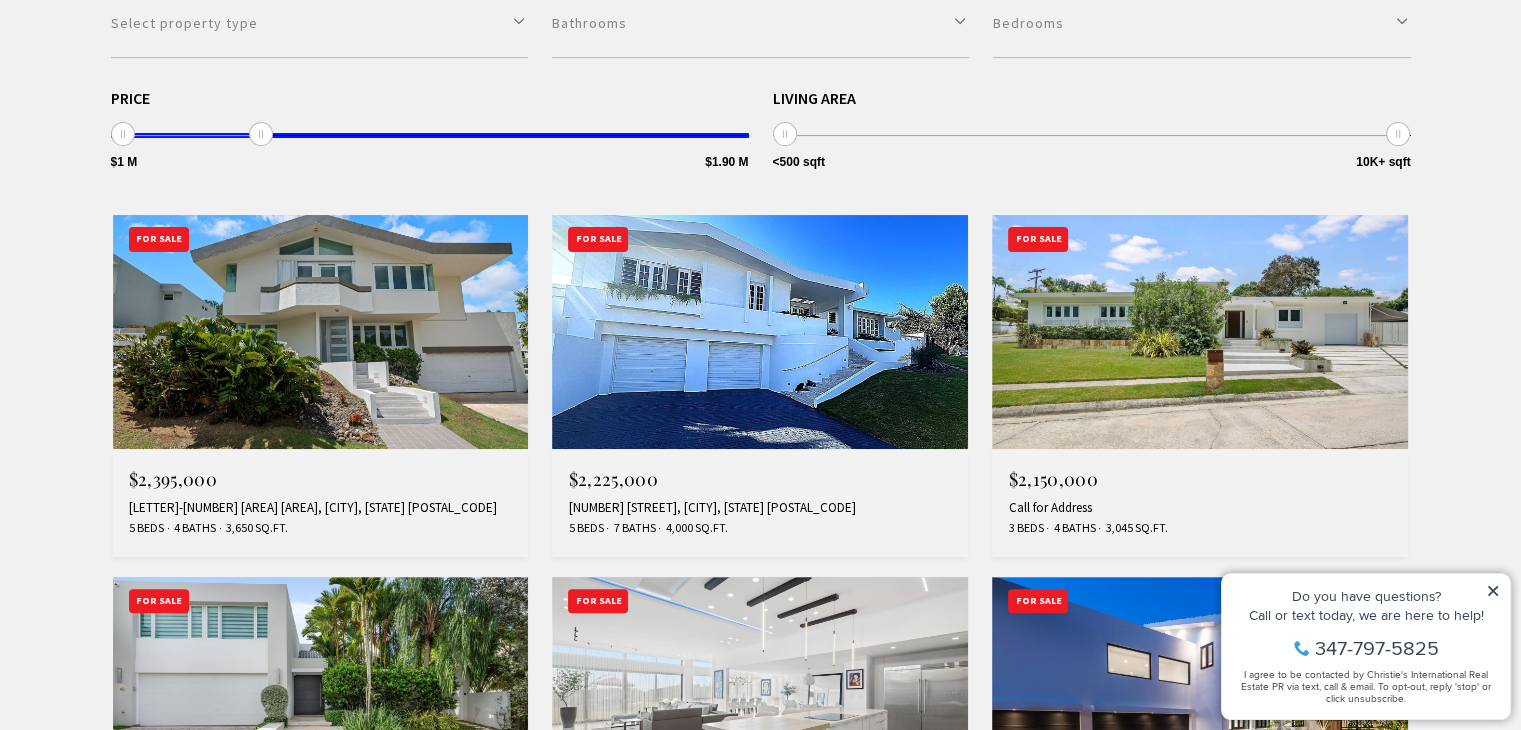 drag, startPoint x: 340, startPoint y: 137, endPoint x: 268, endPoint y: 141, distance: 72.11102 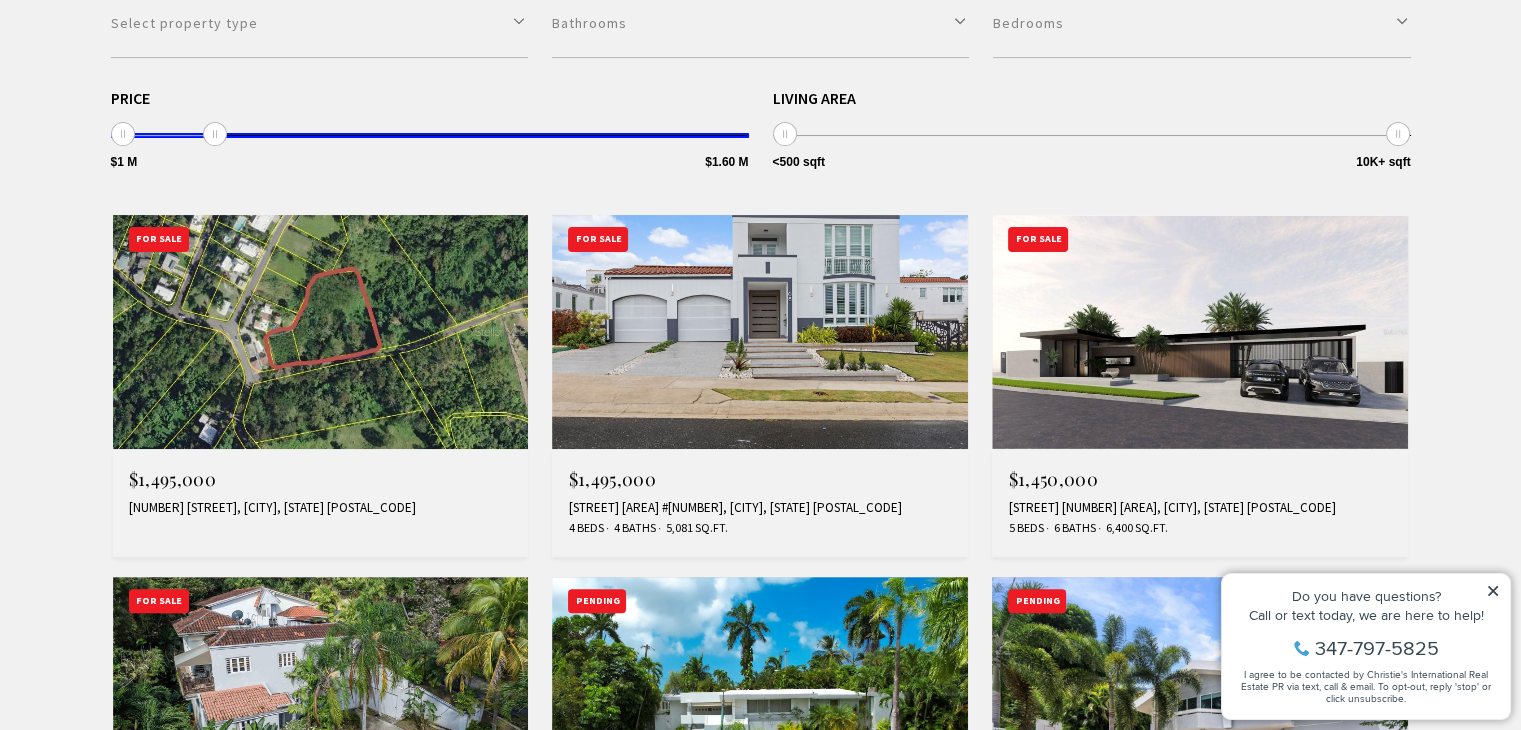 click on "**********" at bounding box center (760, 739) 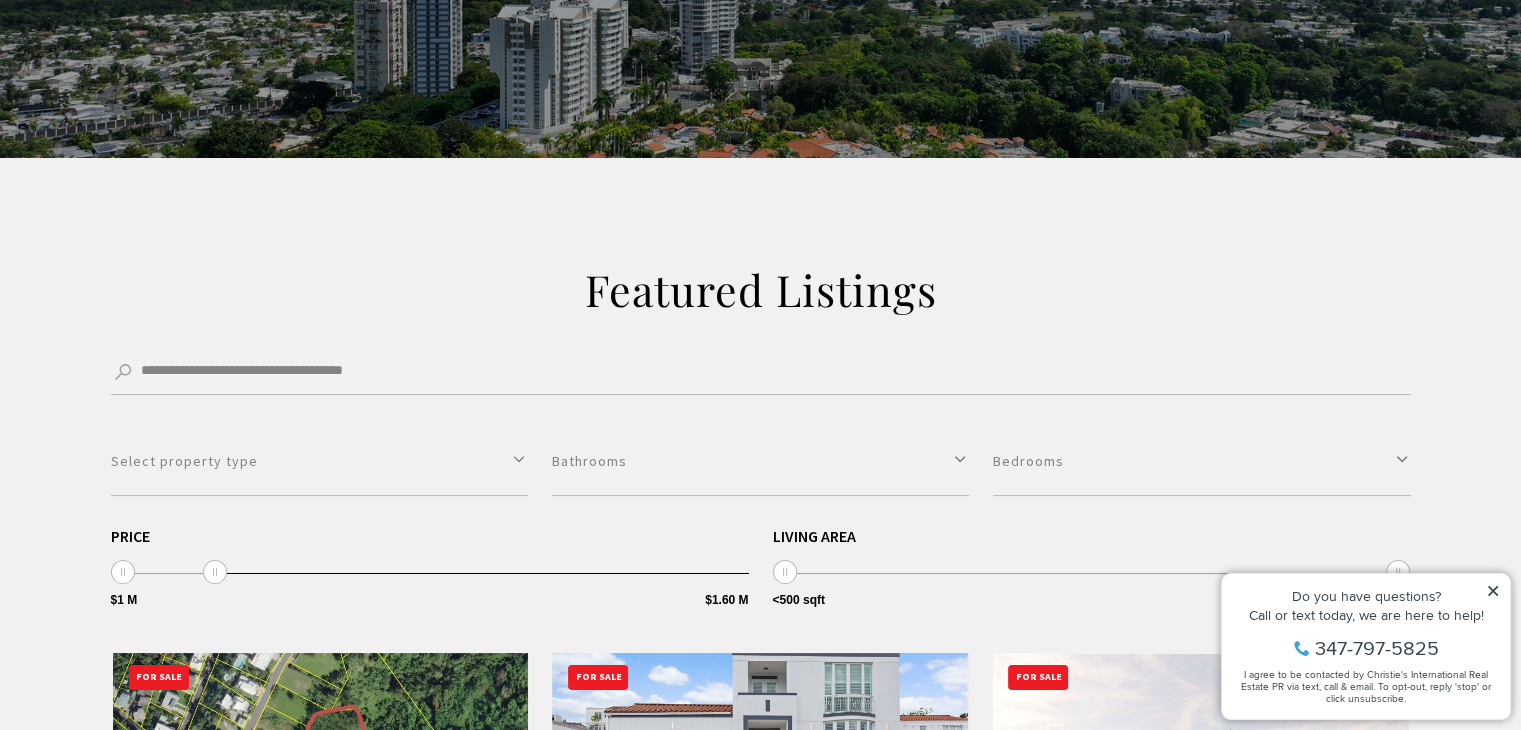 scroll, scrollTop: 280, scrollLeft: 0, axis: vertical 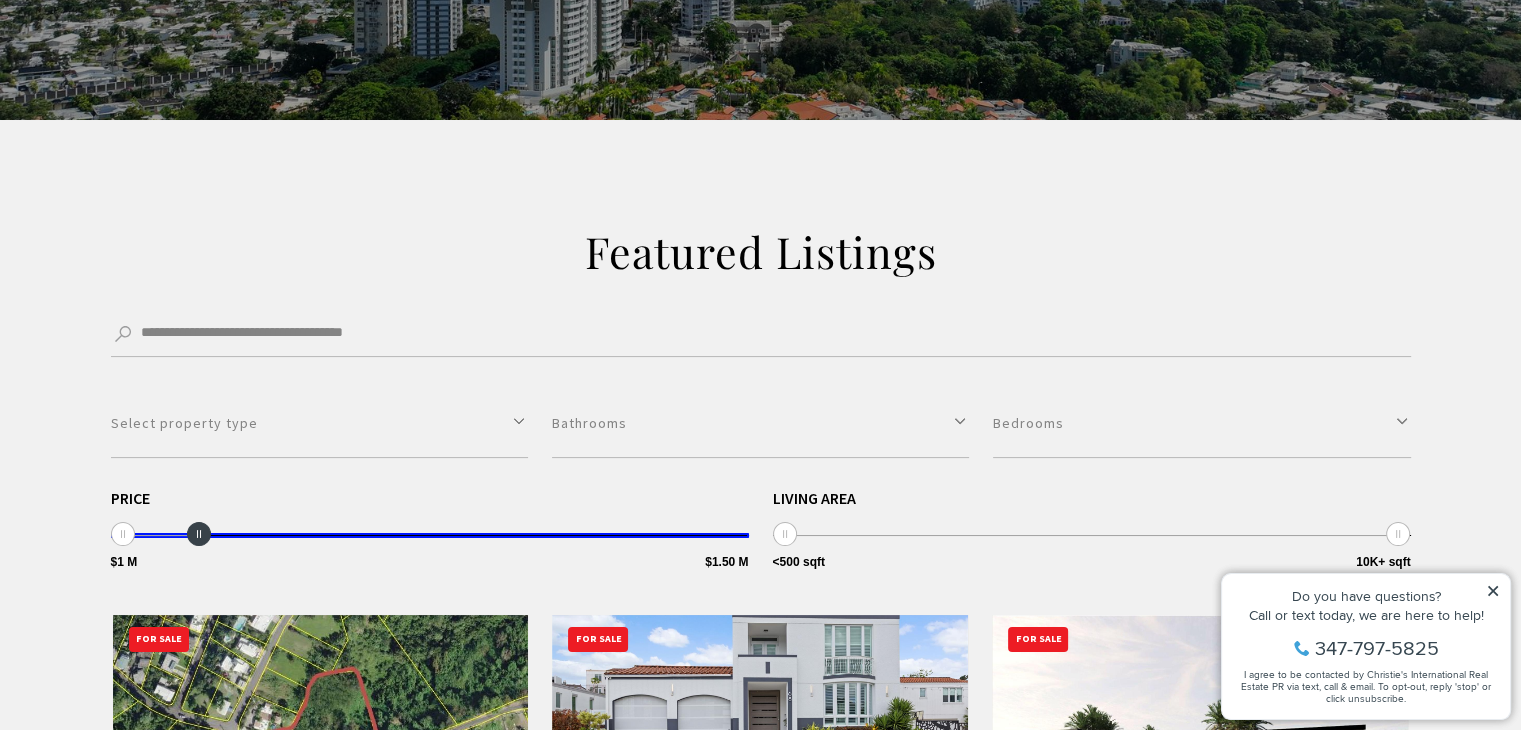 drag, startPoint x: 215, startPoint y: 532, endPoint x: 196, endPoint y: 532, distance: 19 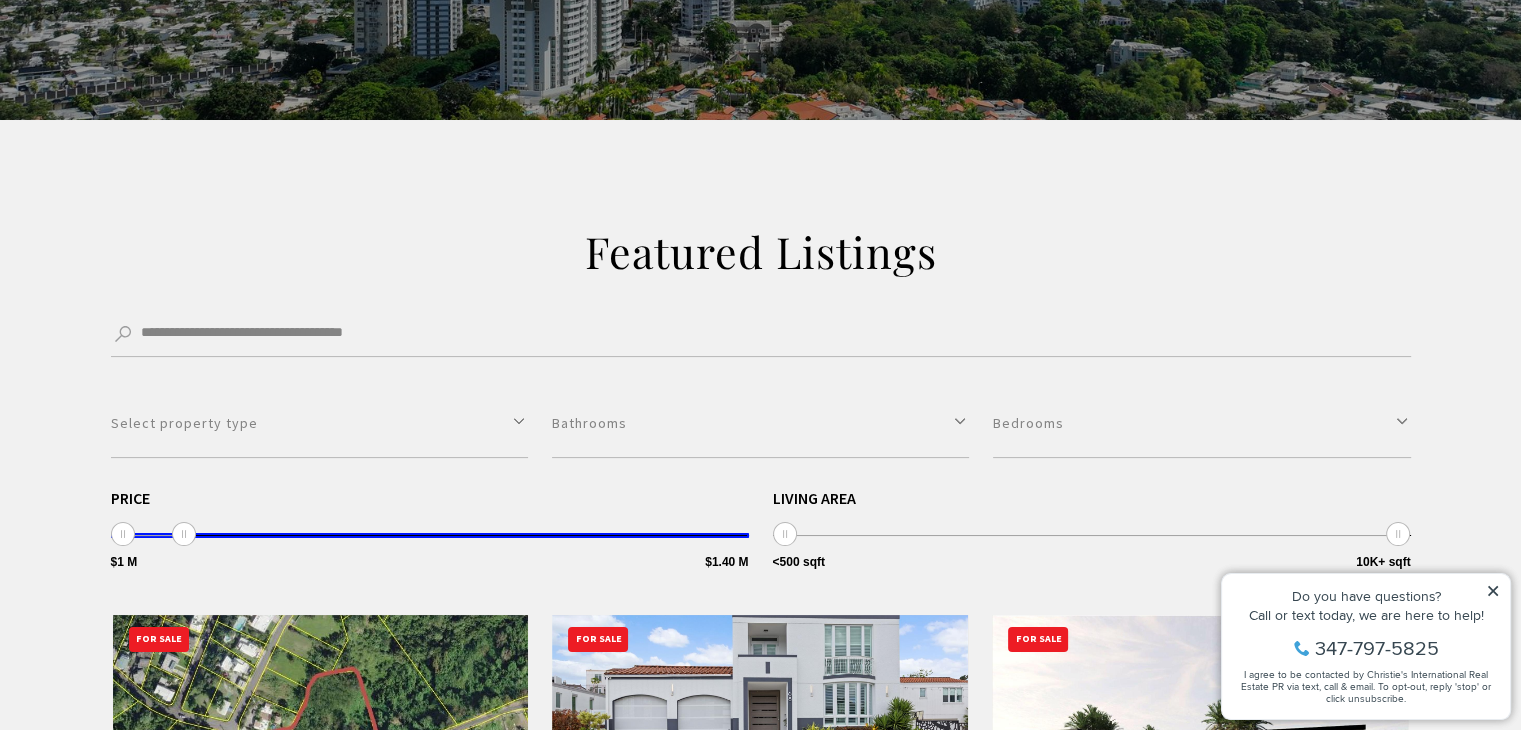 drag, startPoint x: 196, startPoint y: 532, endPoint x: 177, endPoint y: 532, distance: 19 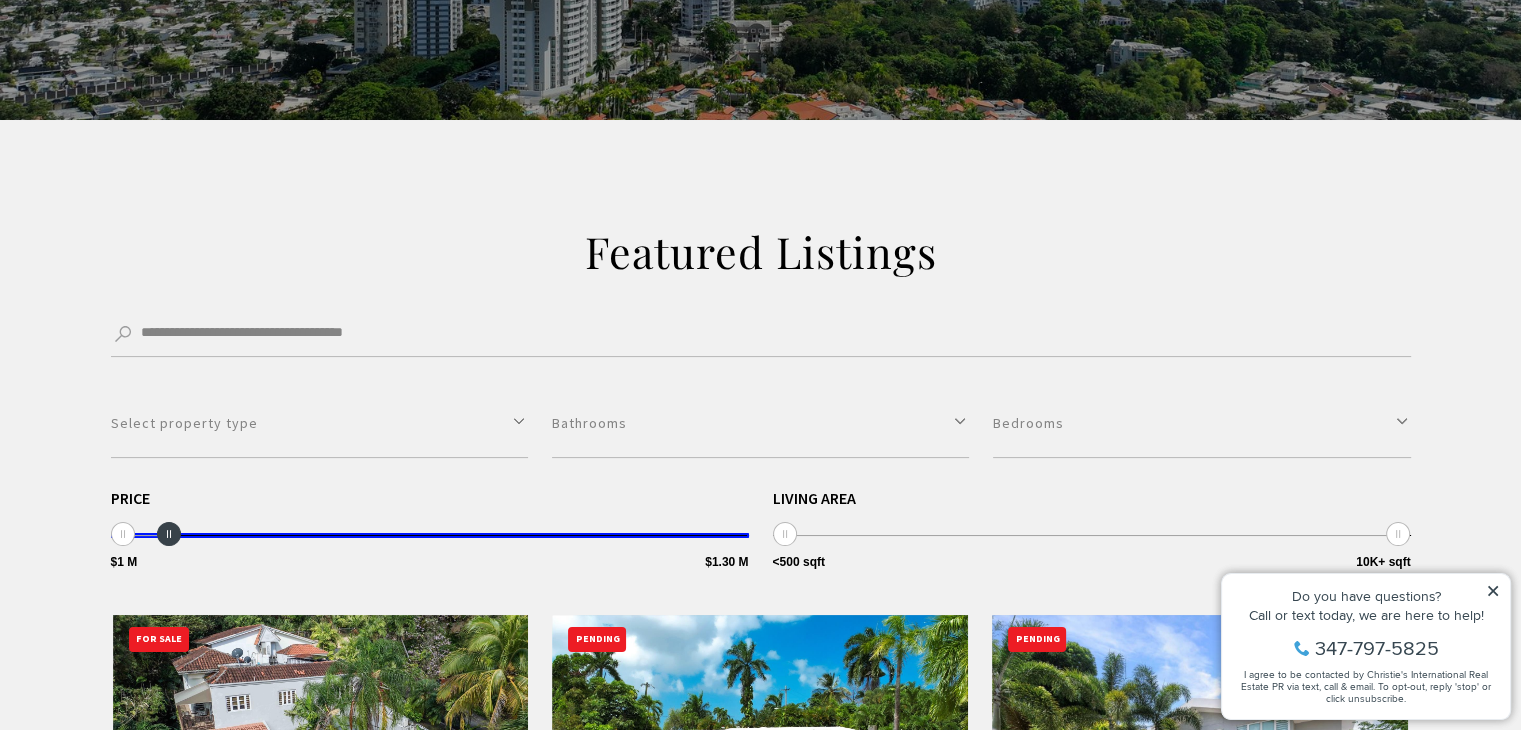 drag, startPoint x: 183, startPoint y: 537, endPoint x: 166, endPoint y: 533, distance: 17.464249 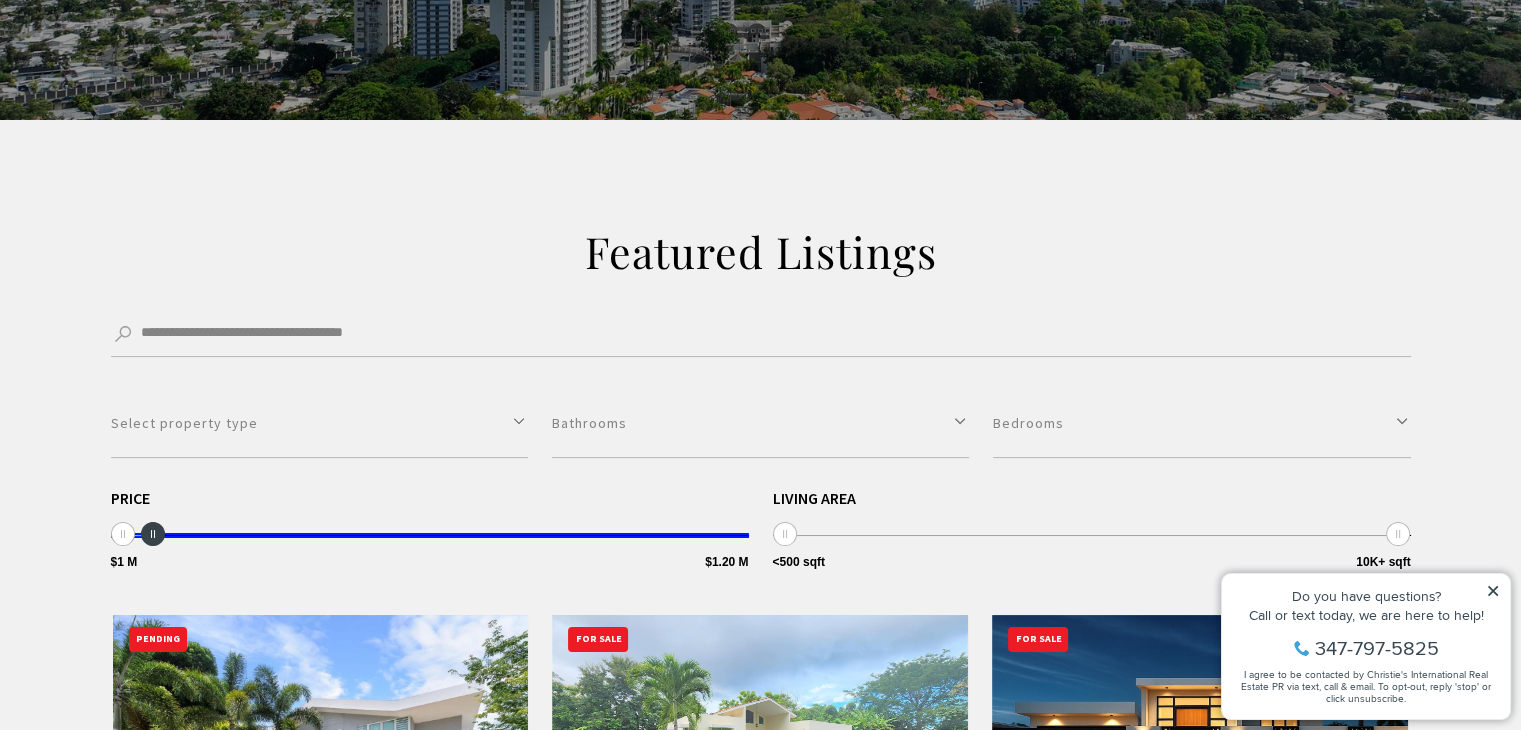 drag, startPoint x: 171, startPoint y: 537, endPoint x: 151, endPoint y: 536, distance: 20.024984 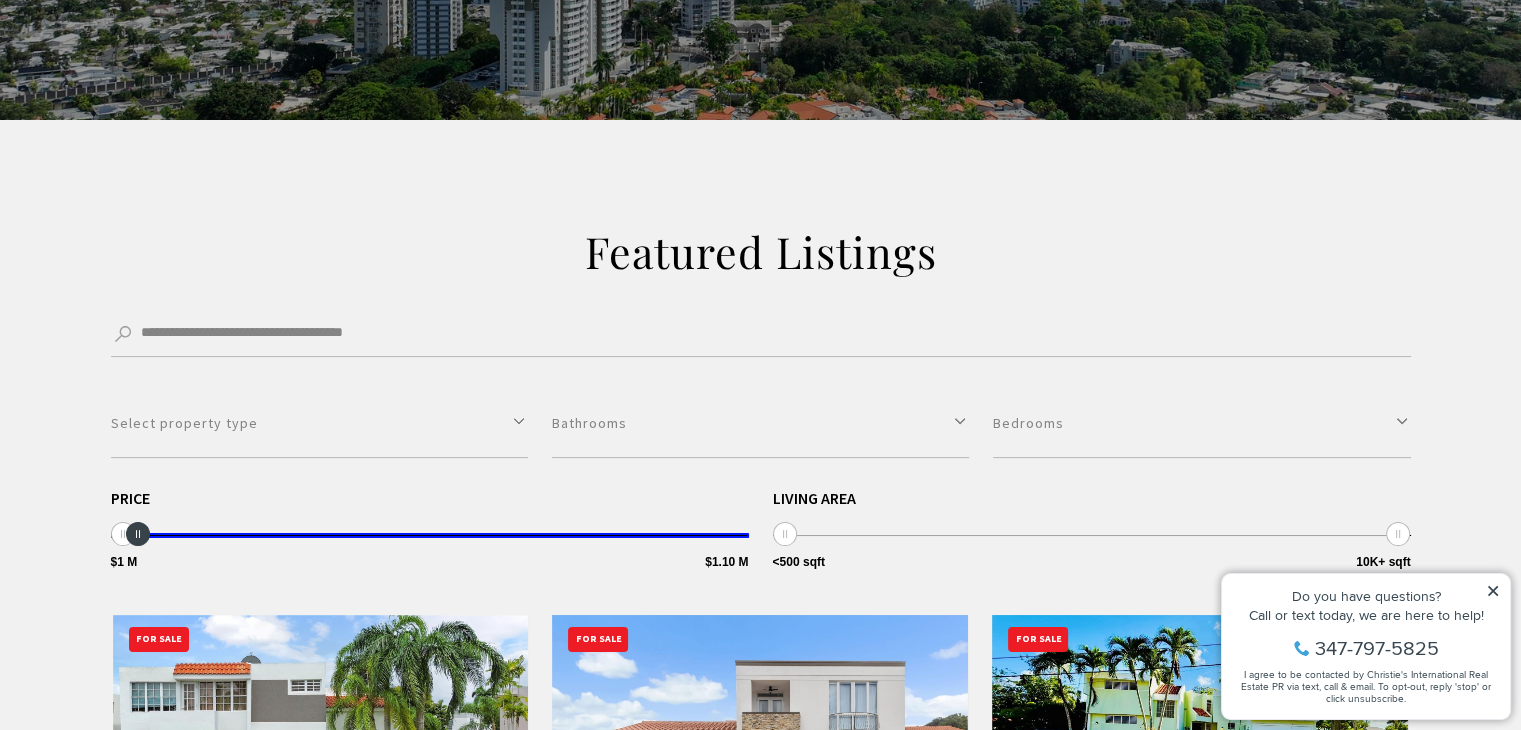 click at bounding box center (138, 534) 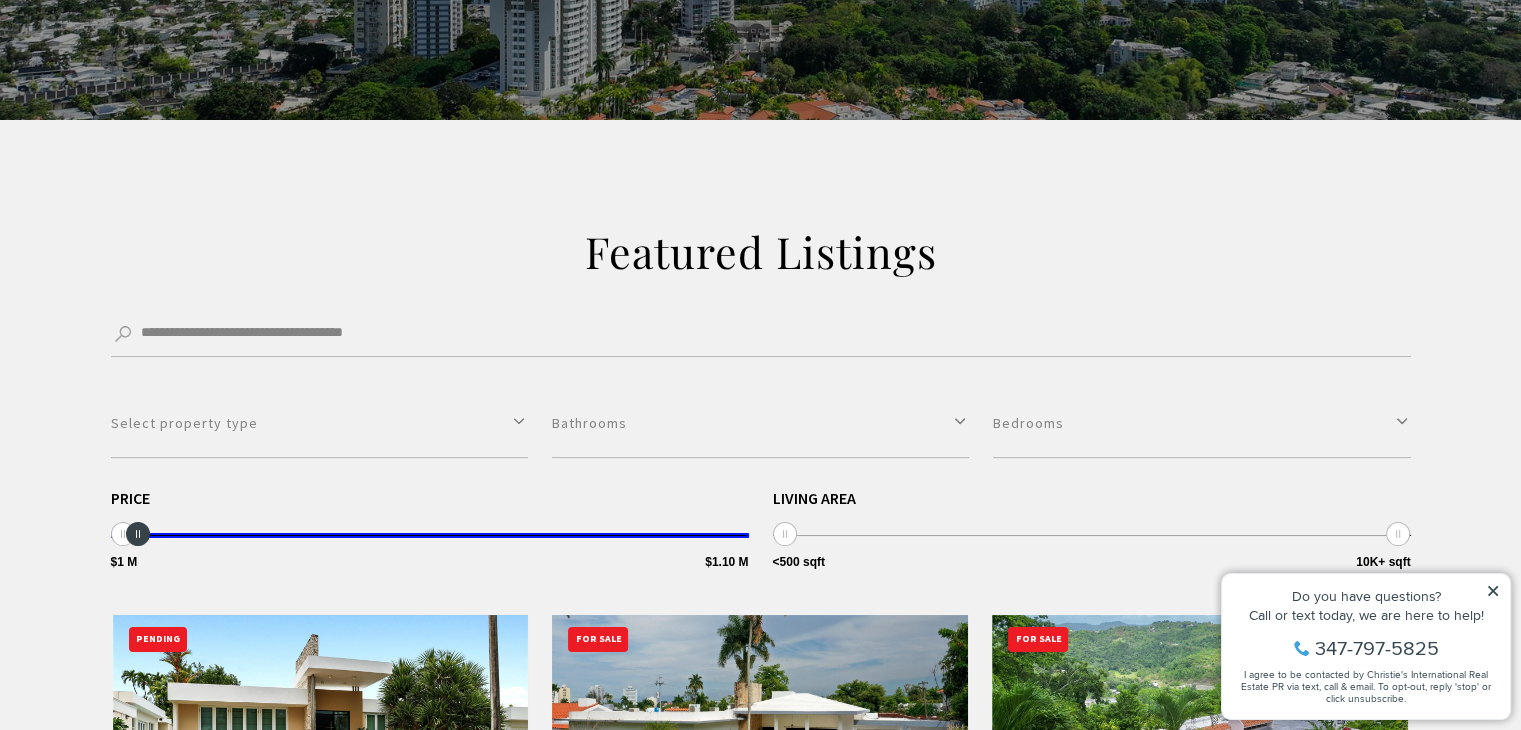 click at bounding box center [138, 534] 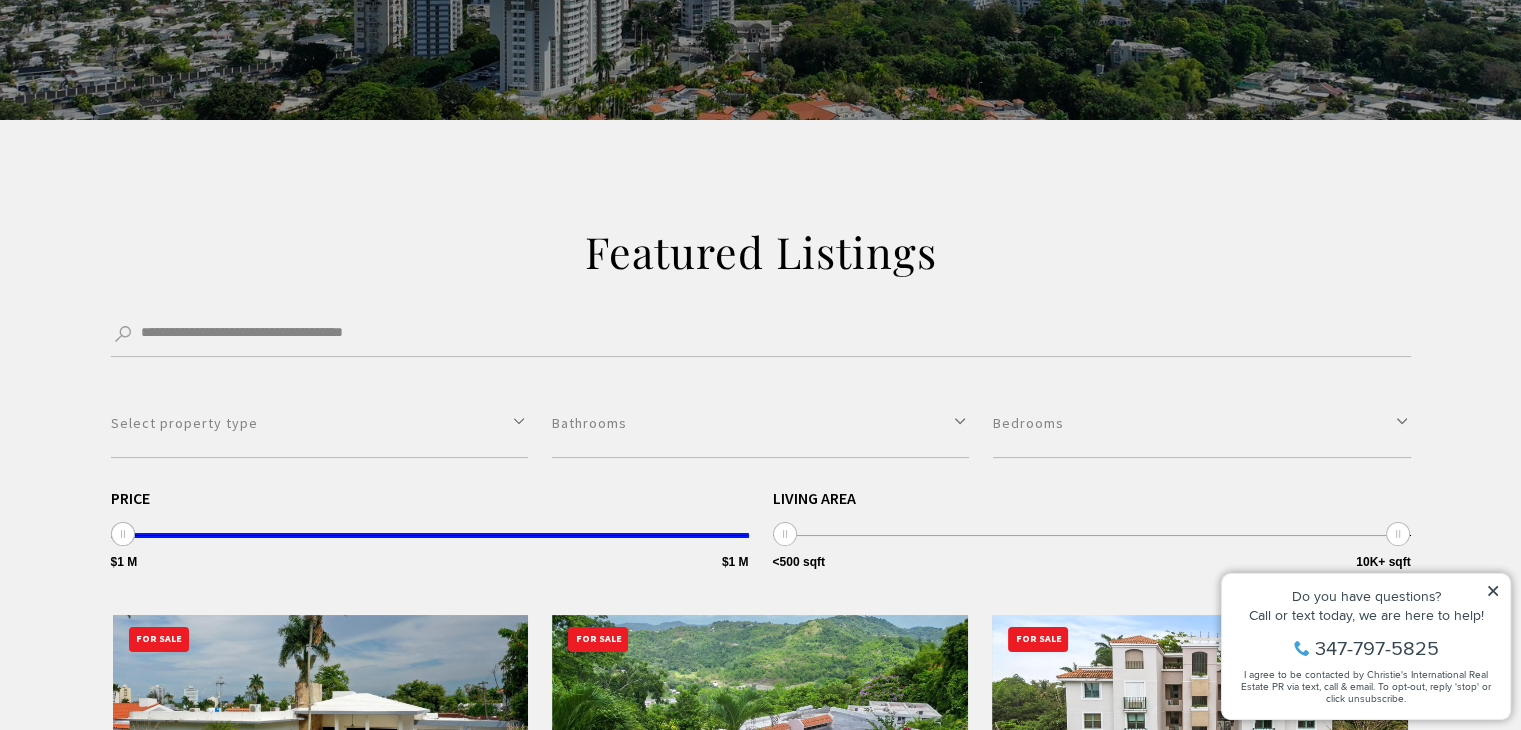 click on "**********" at bounding box center [760, 1139] 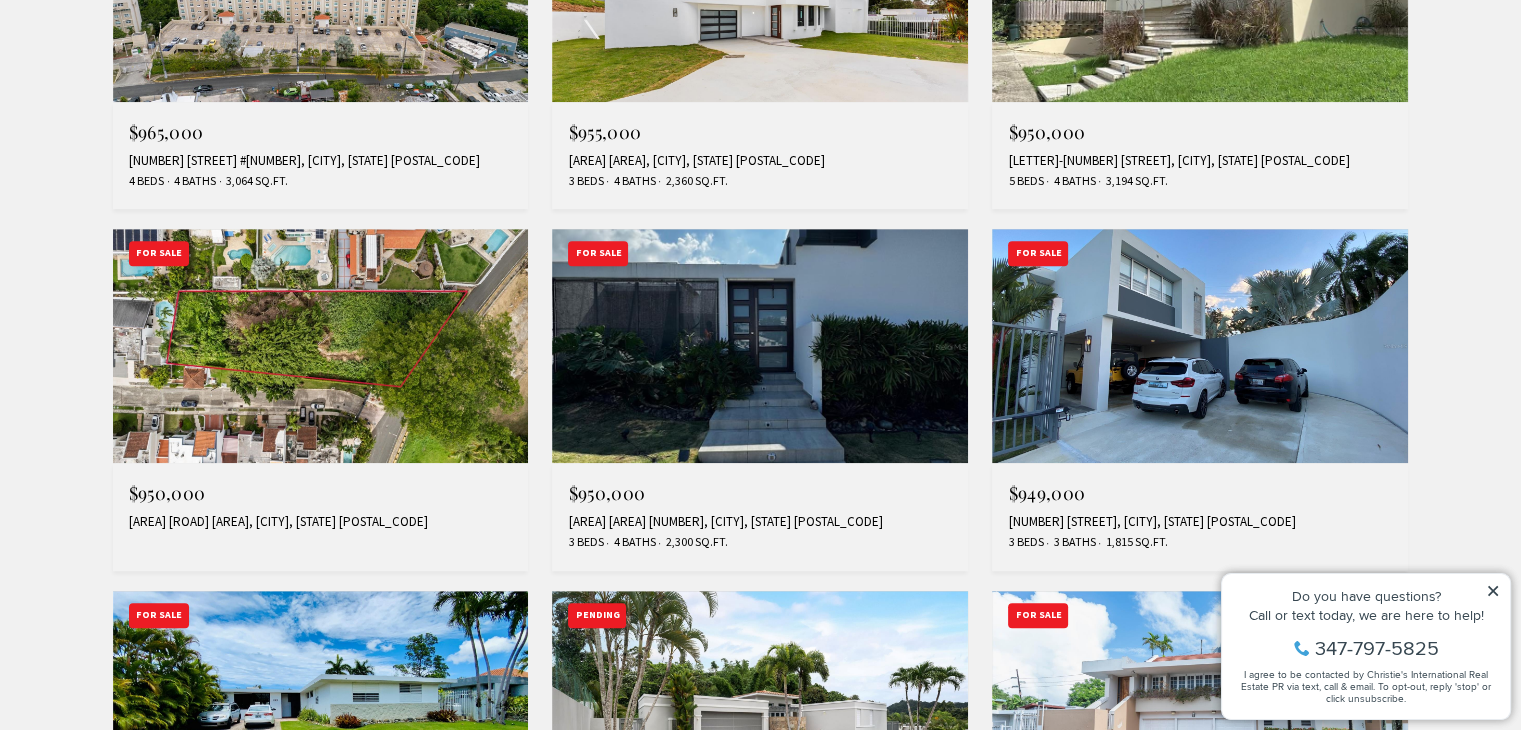 scroll, scrollTop: 1400, scrollLeft: 0, axis: vertical 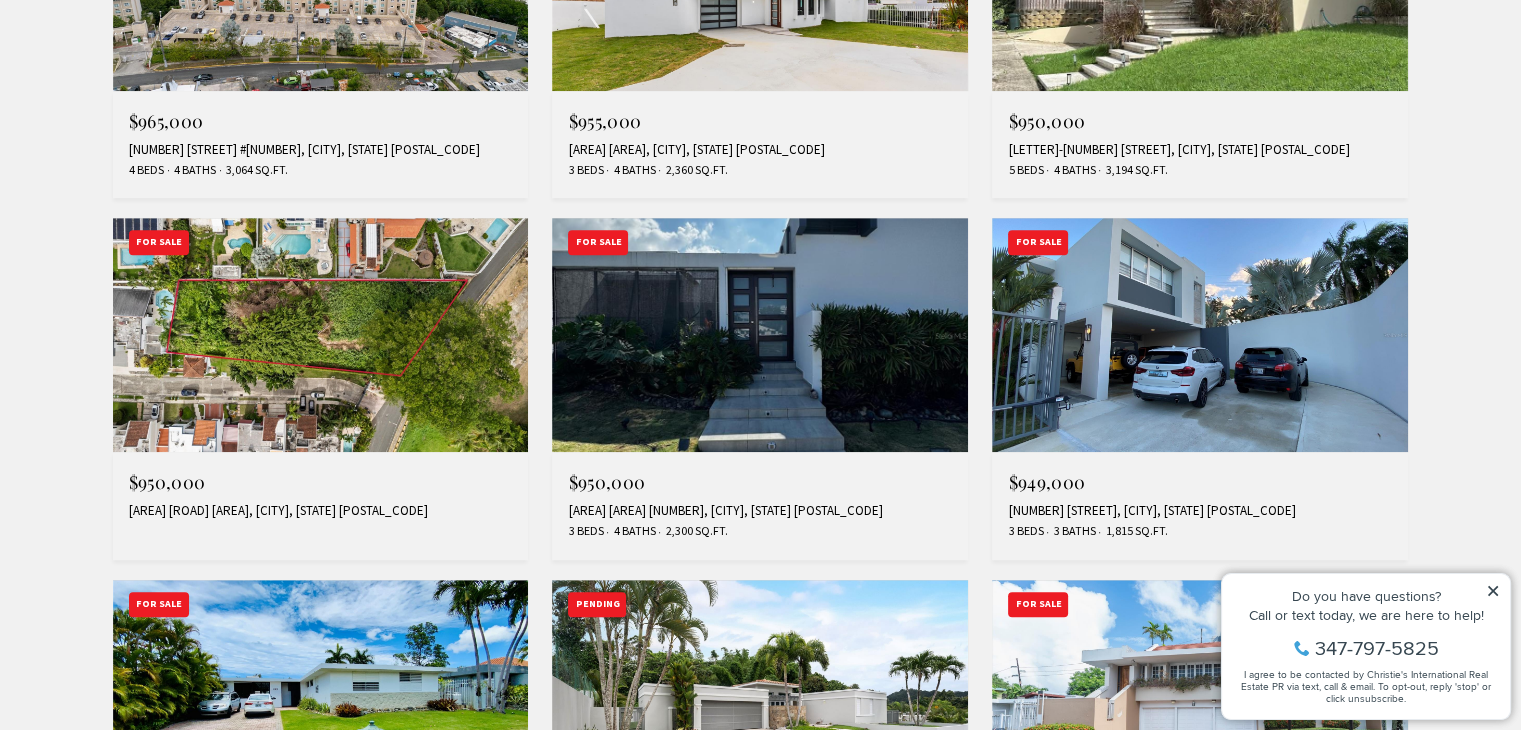 click at bounding box center [1200, 335] 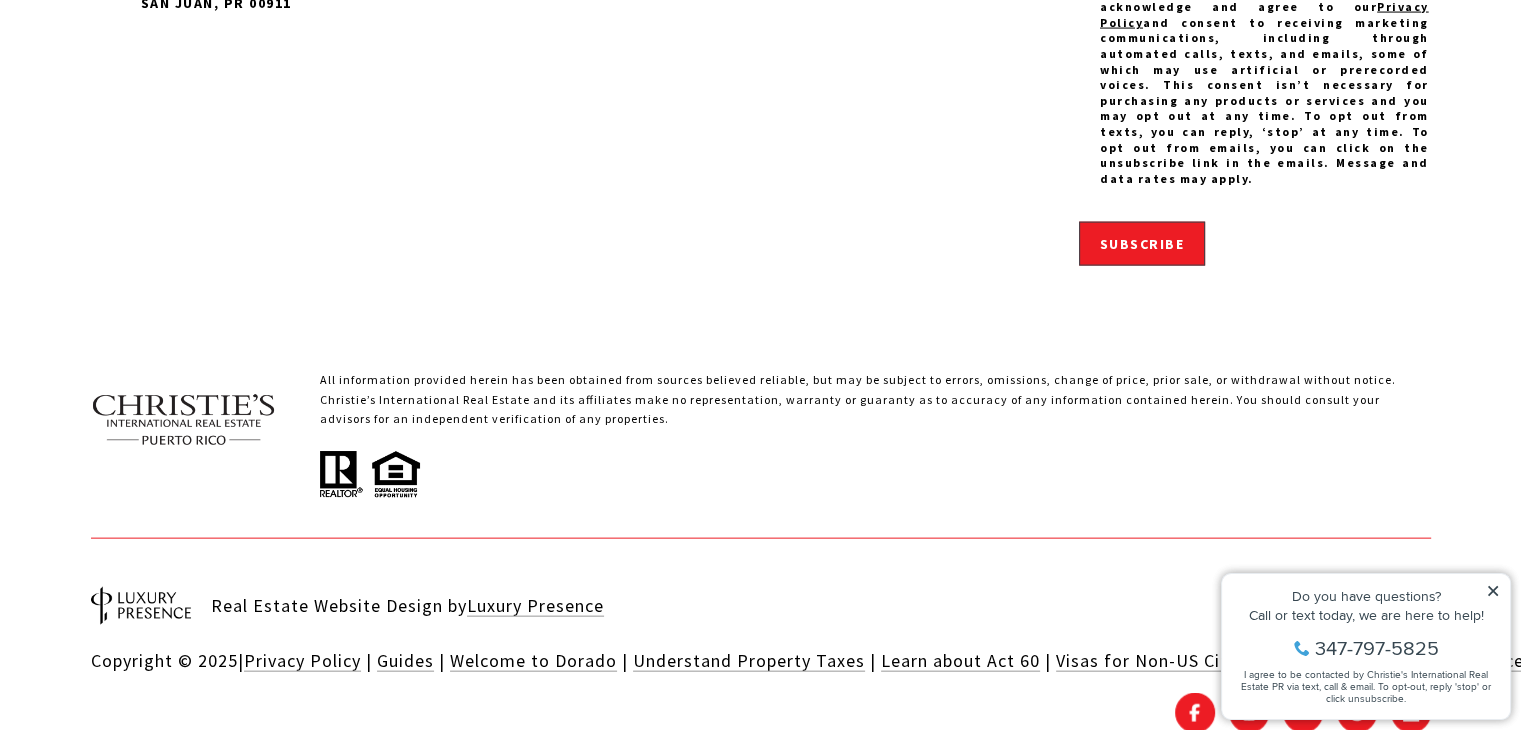 scroll, scrollTop: 4321, scrollLeft: 0, axis: vertical 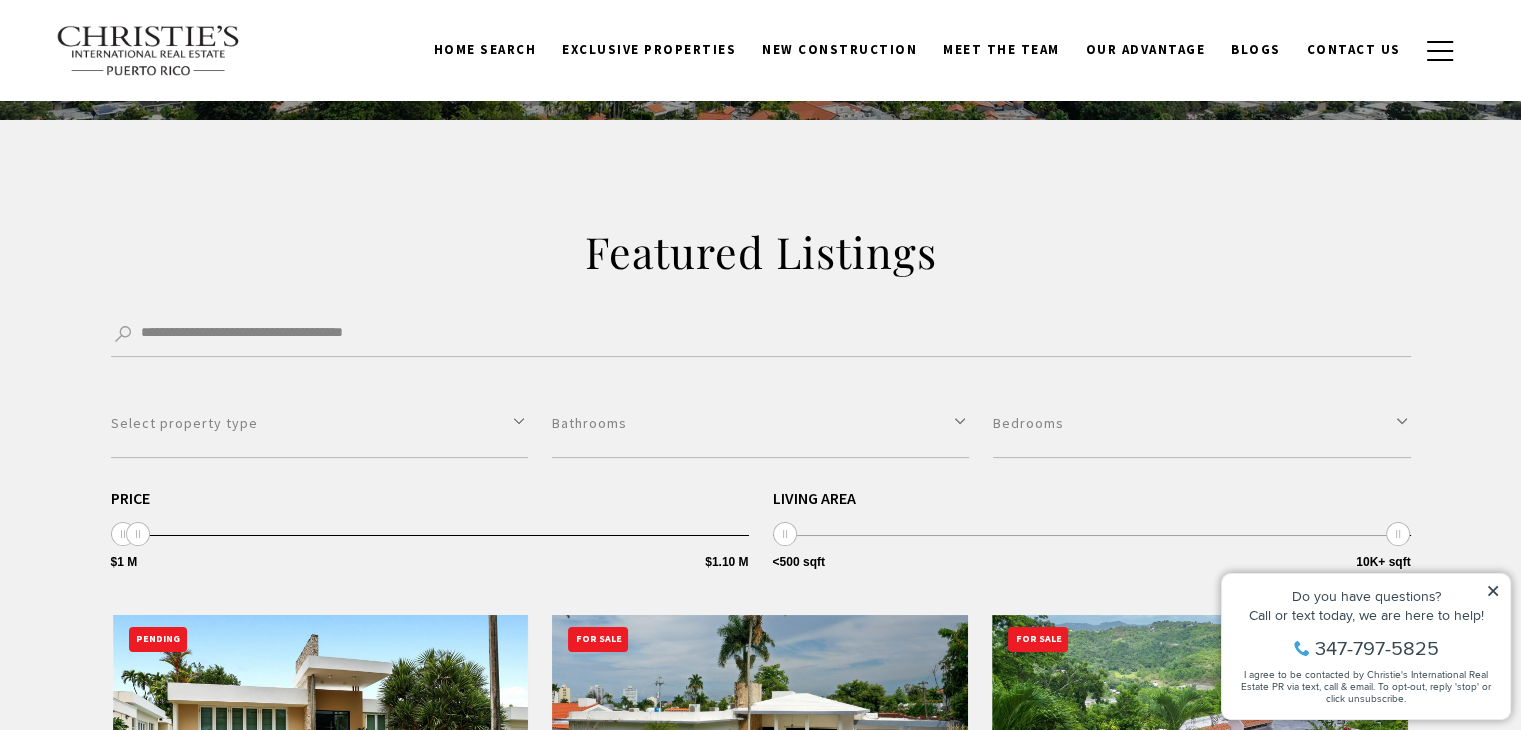 type on "**********" 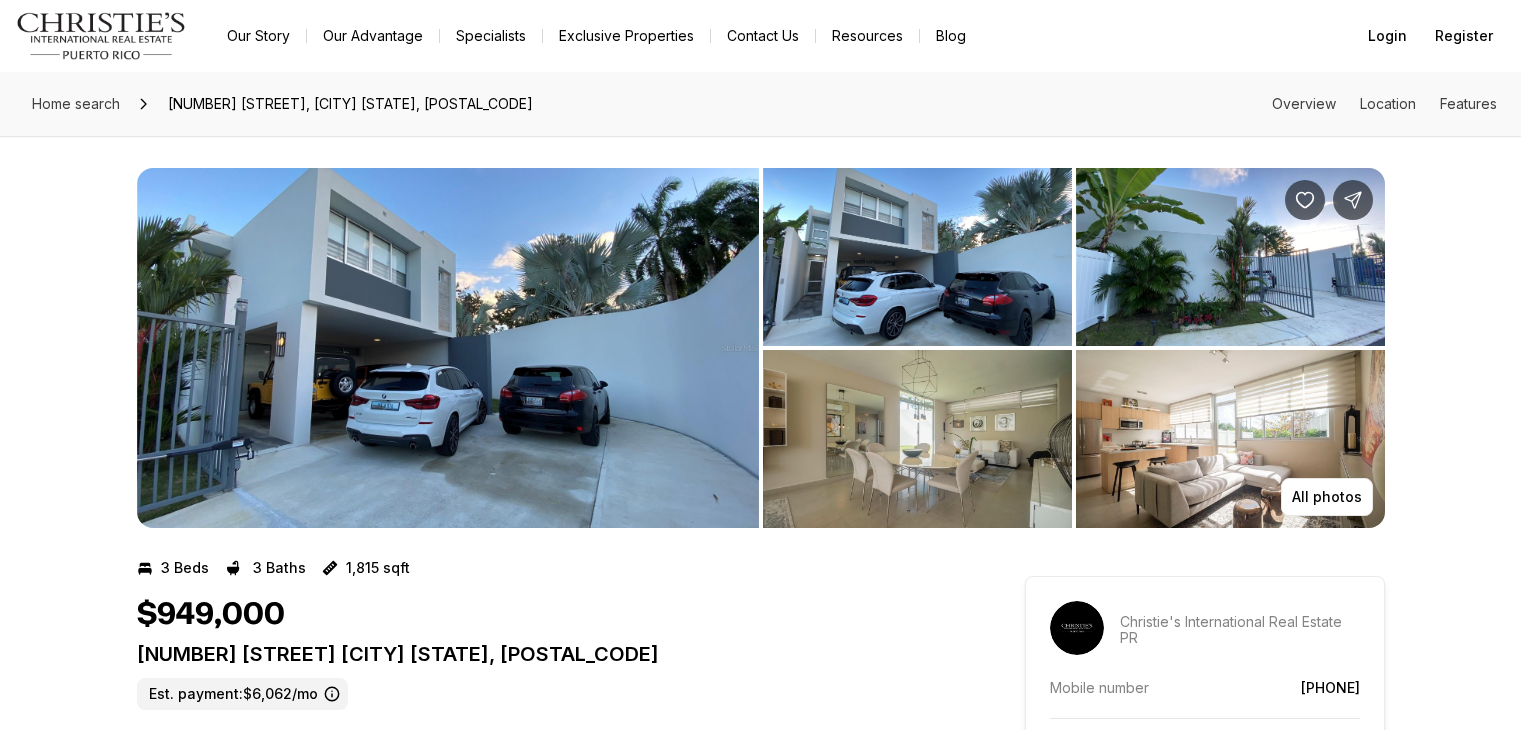 scroll, scrollTop: 0, scrollLeft: 0, axis: both 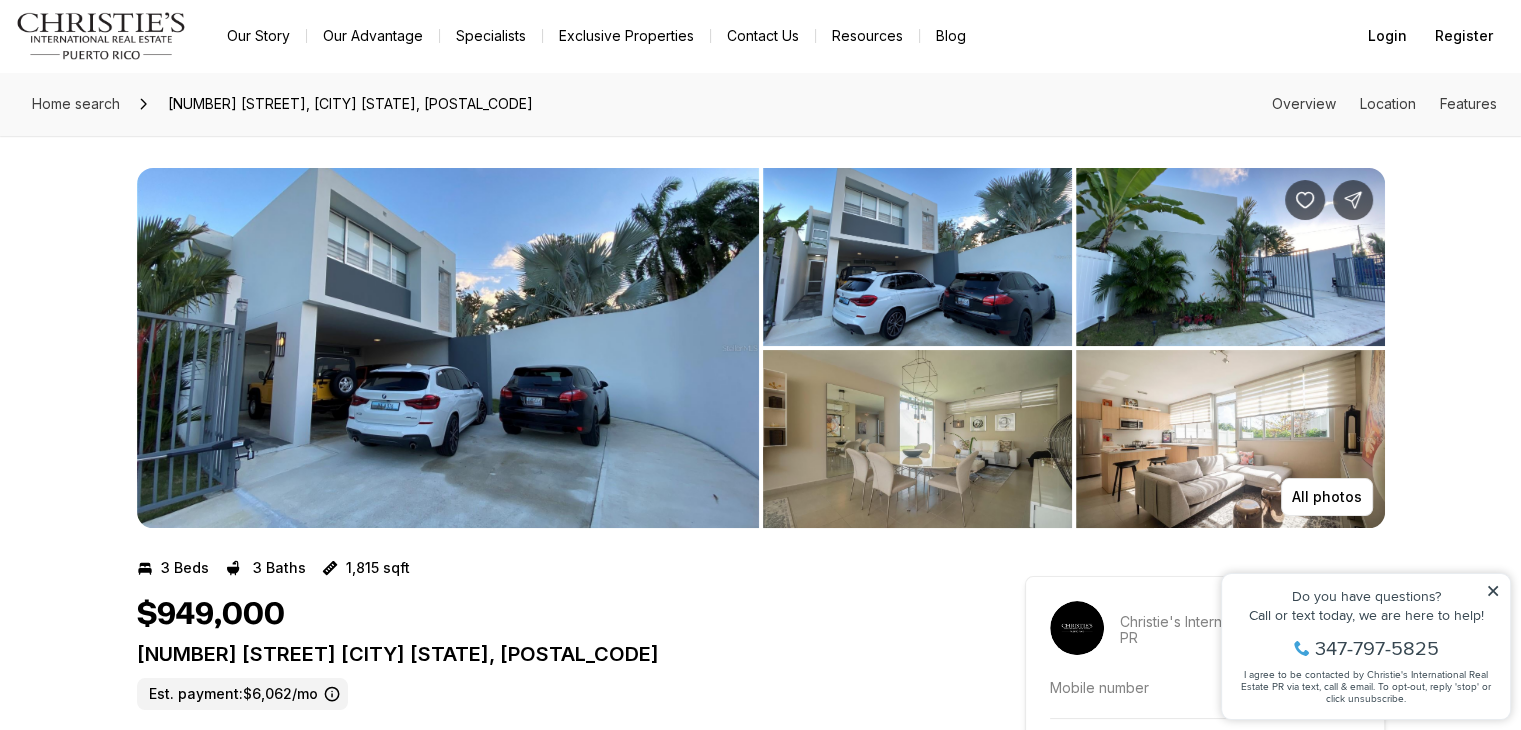 click at bounding box center (448, 348) 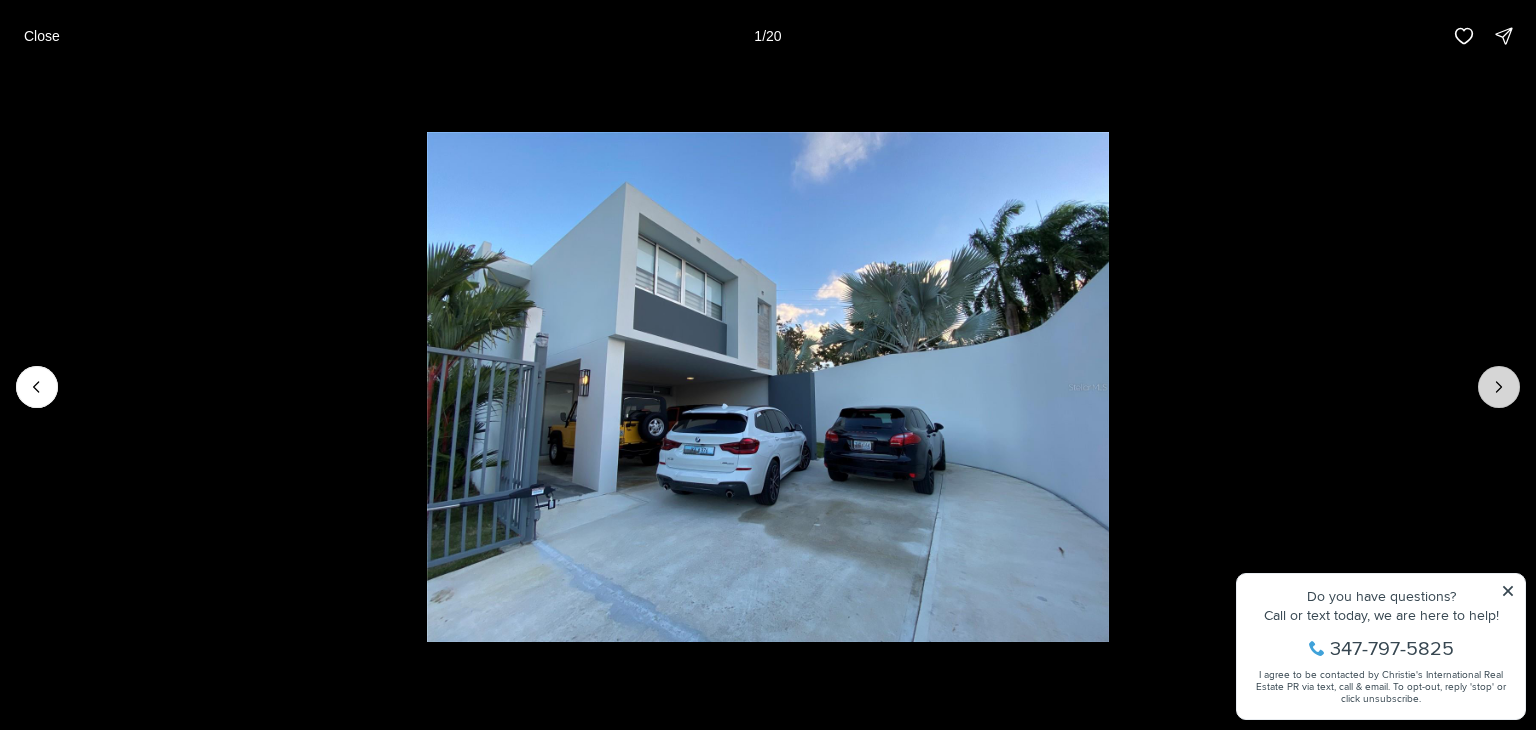 click 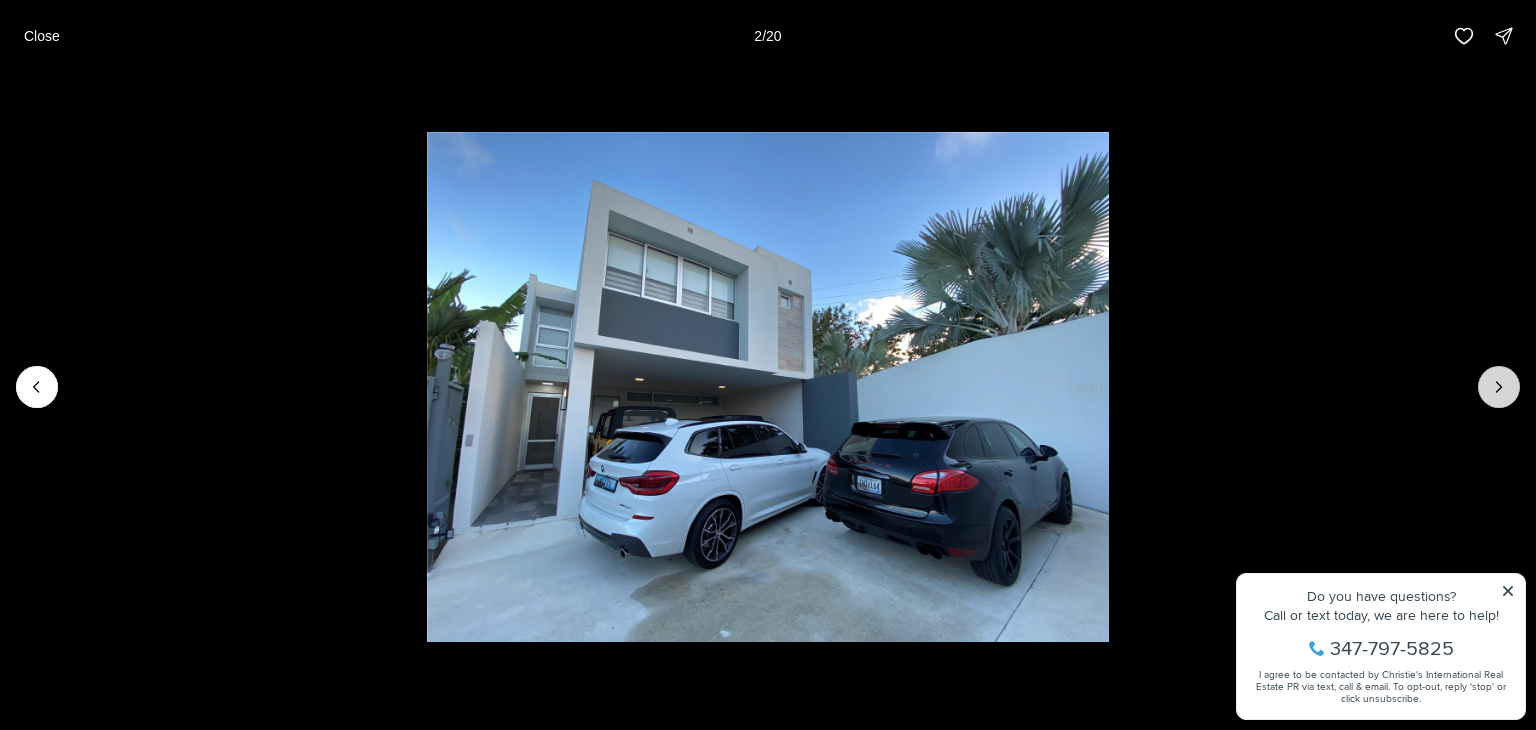 click 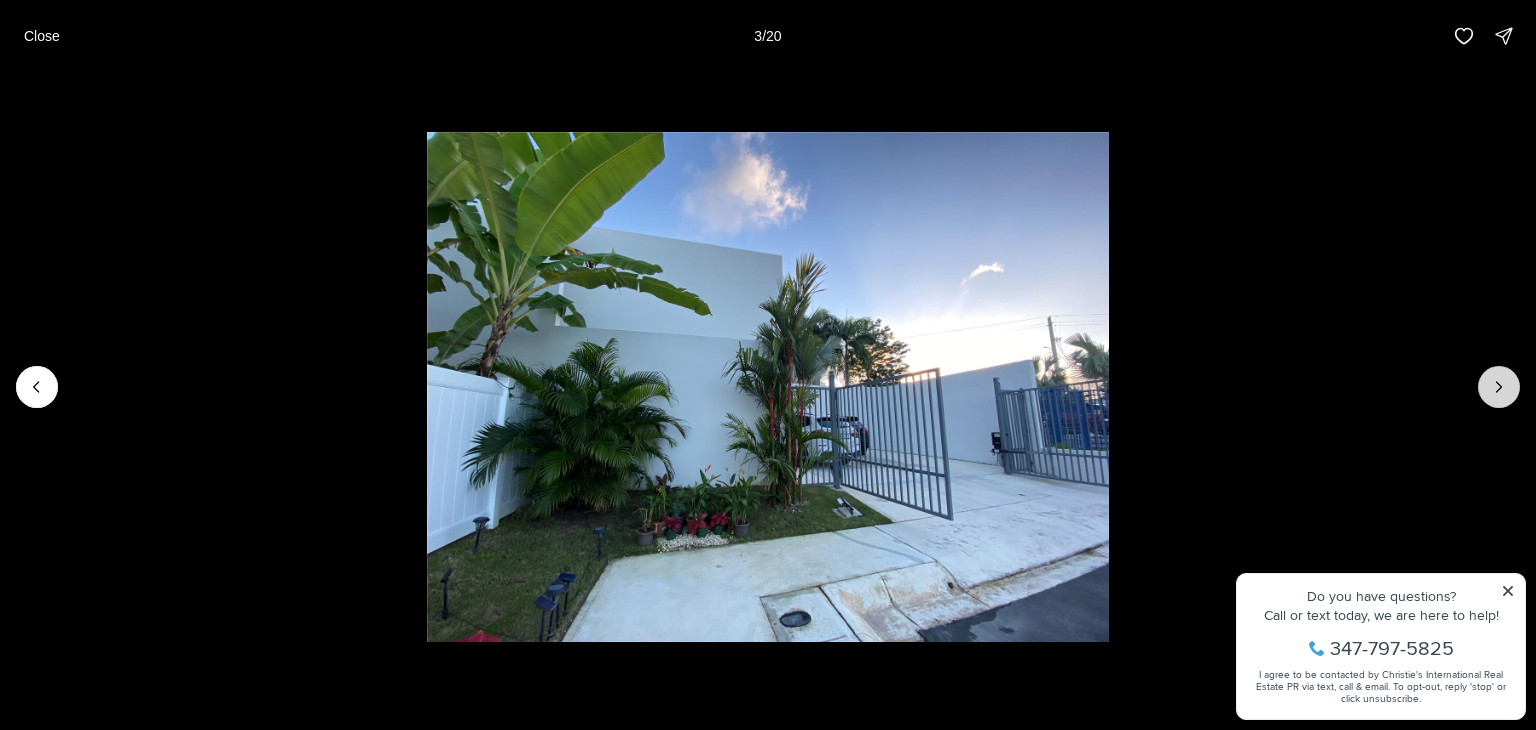 click 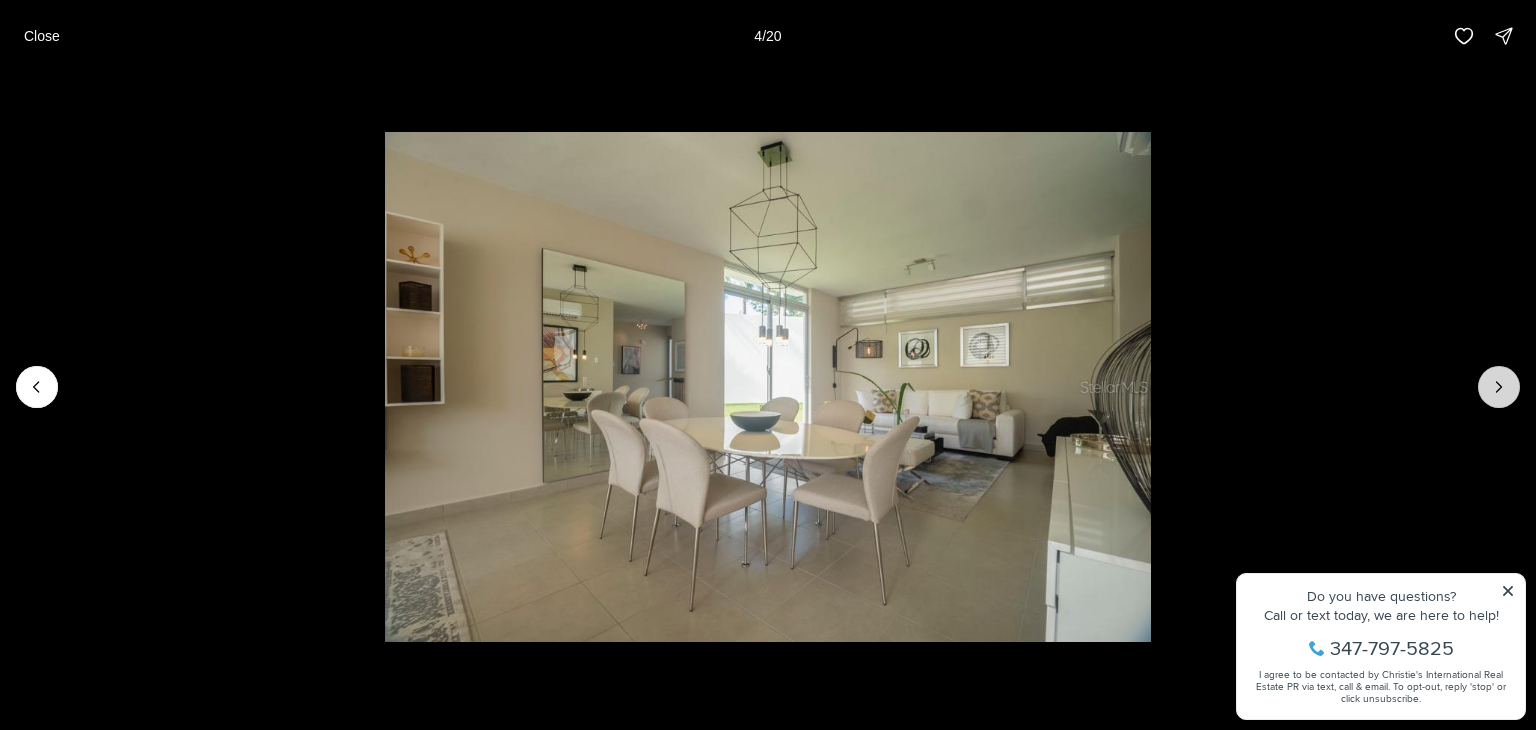 click 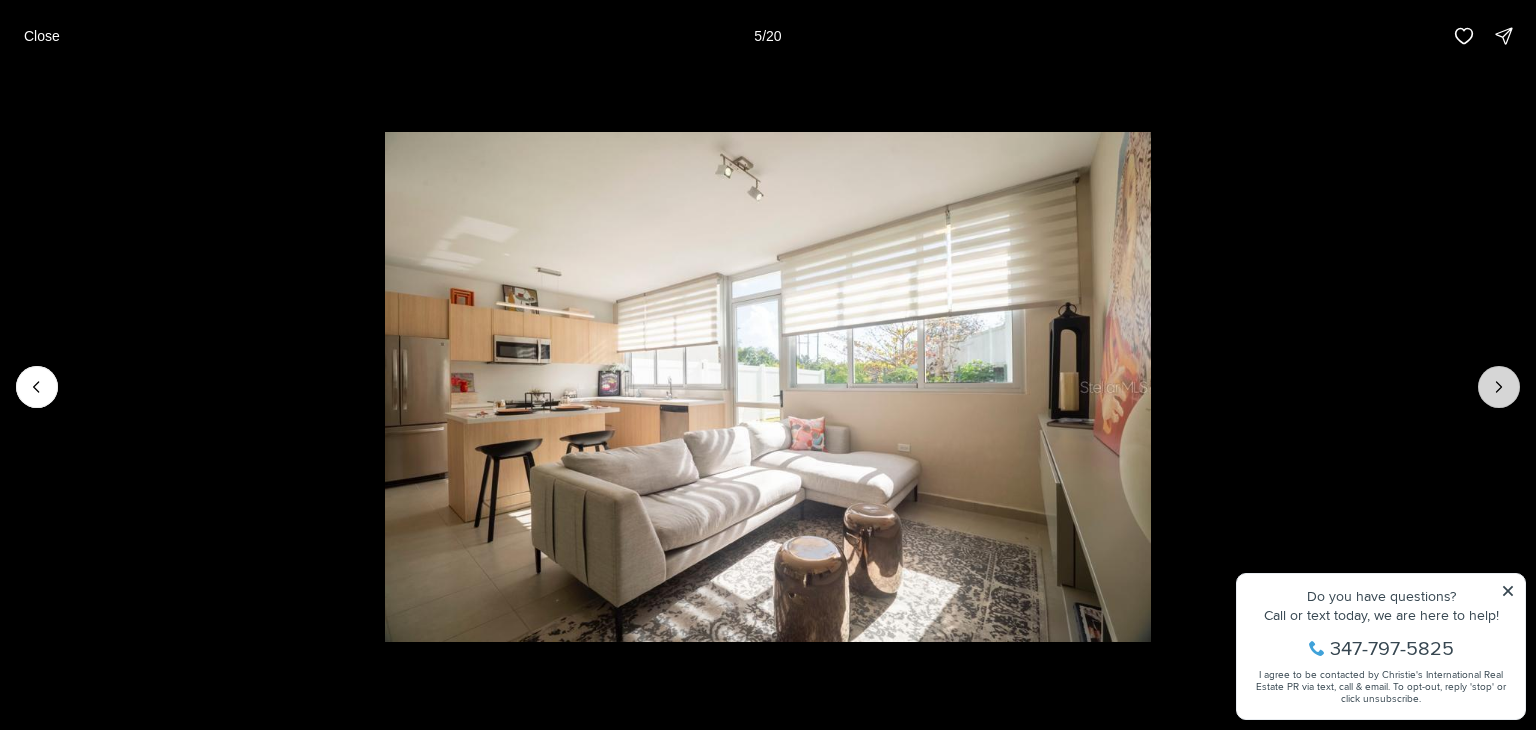 click 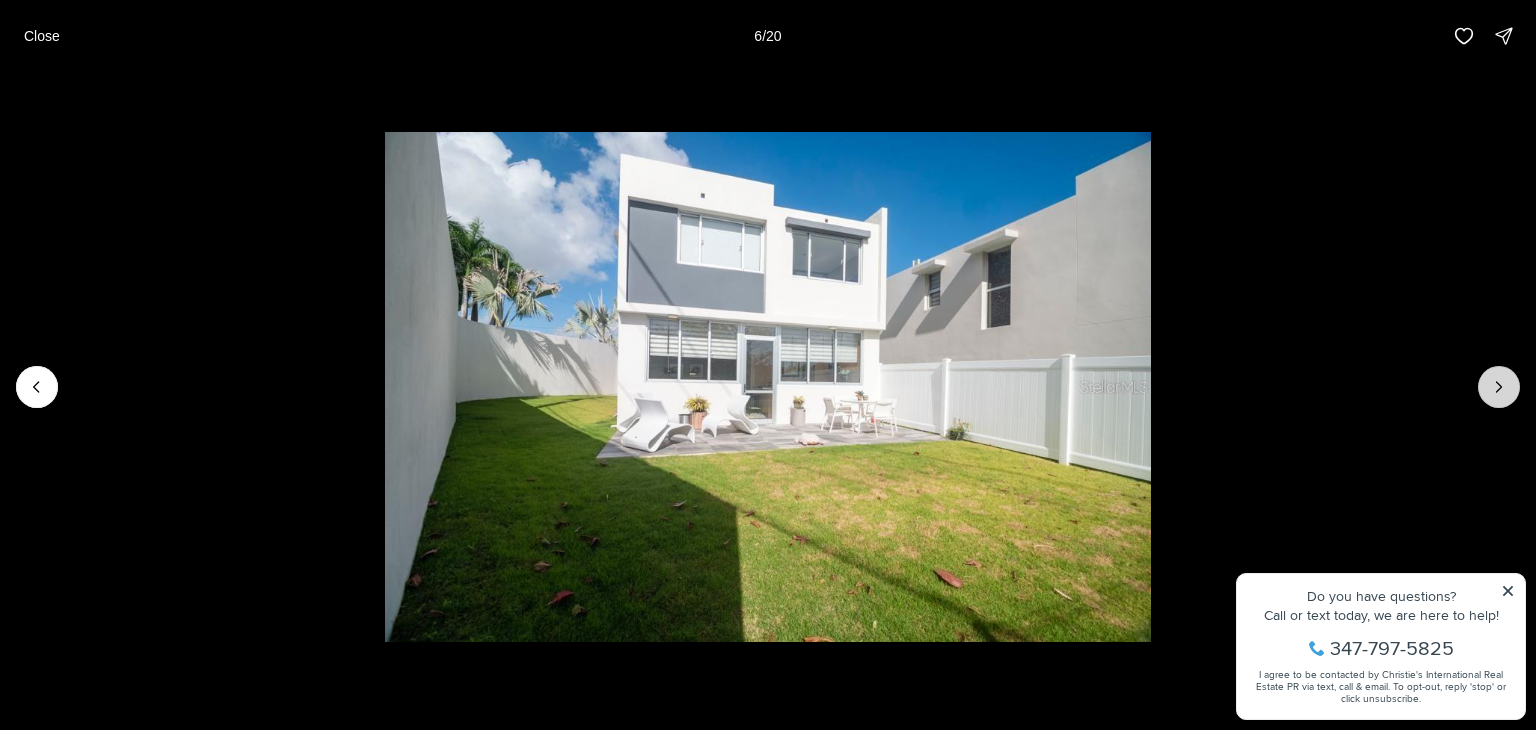 click 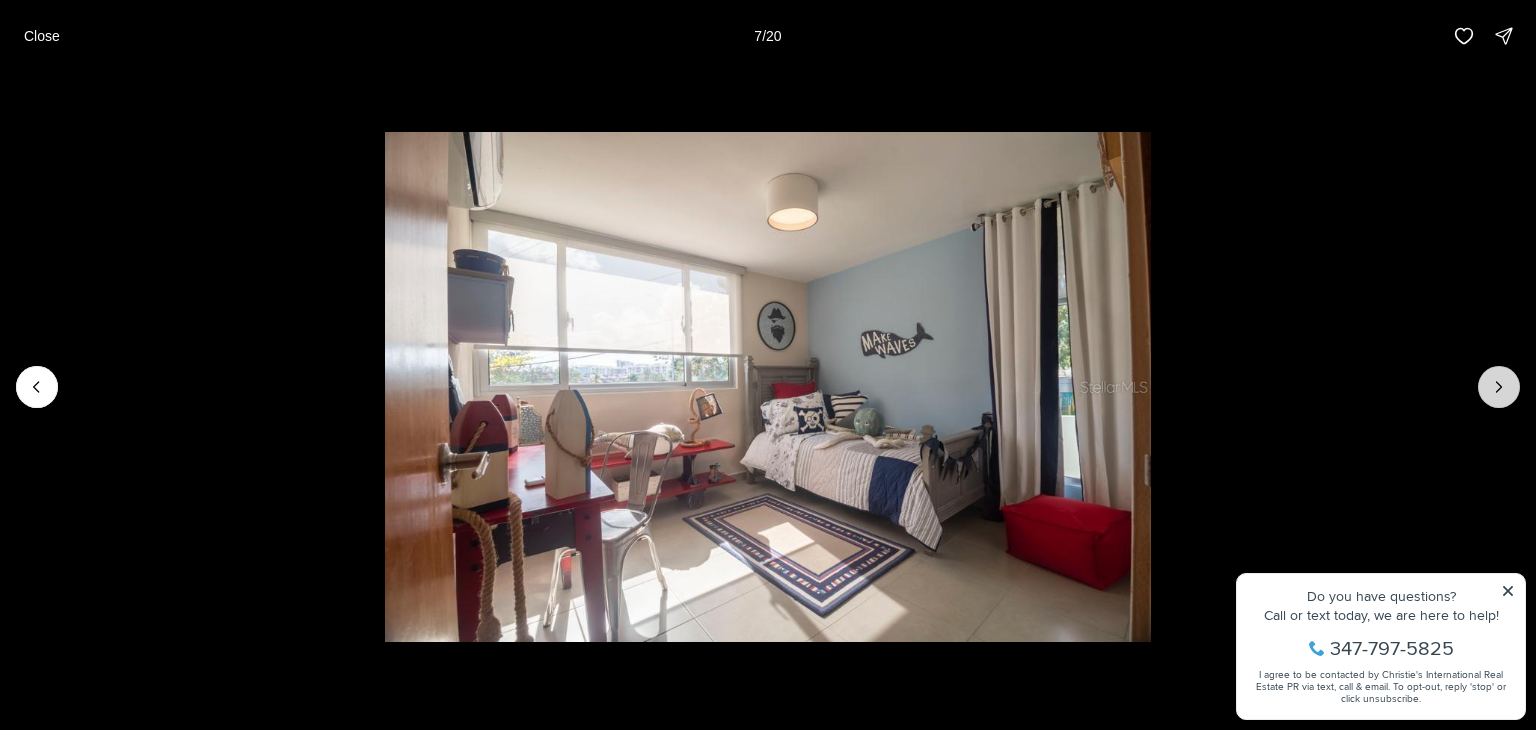 click 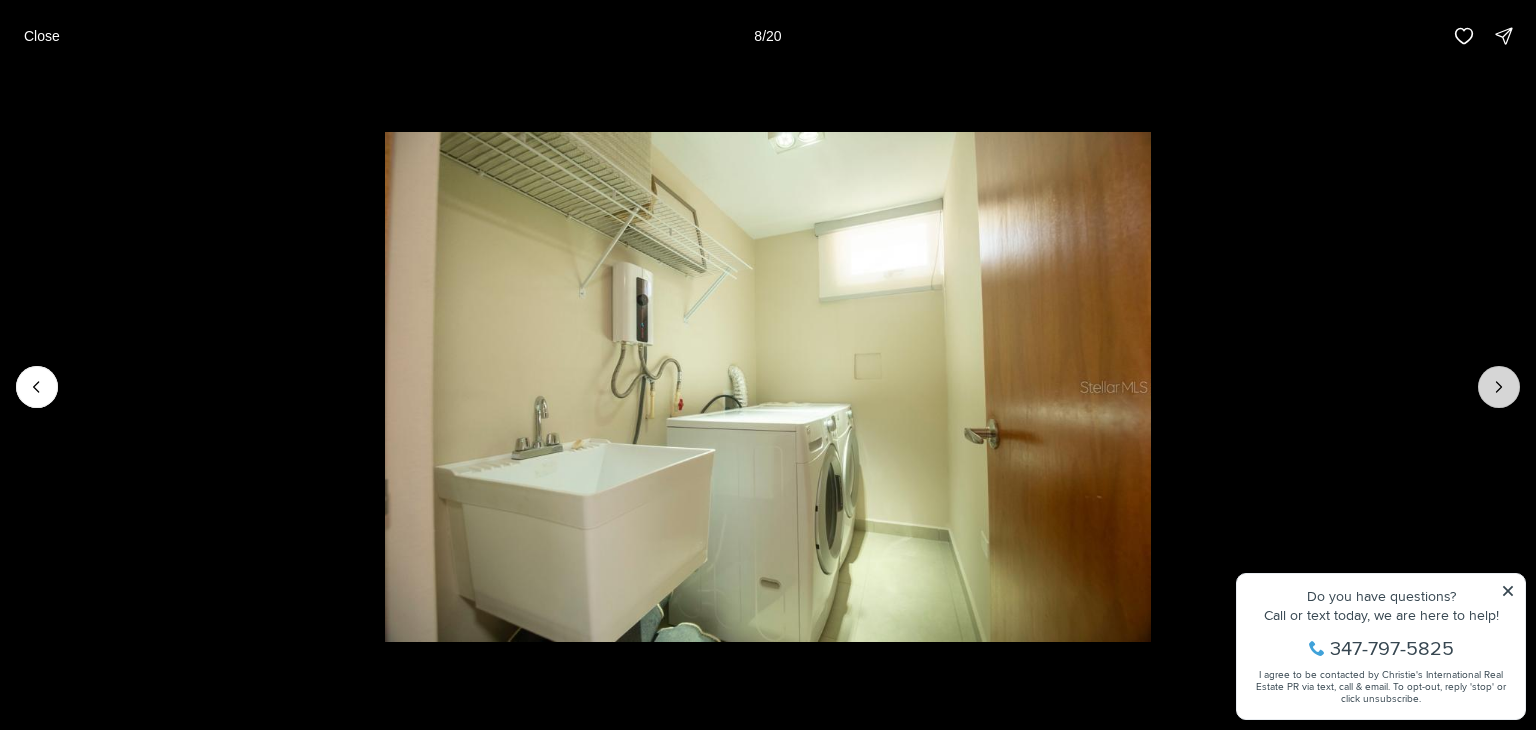 click 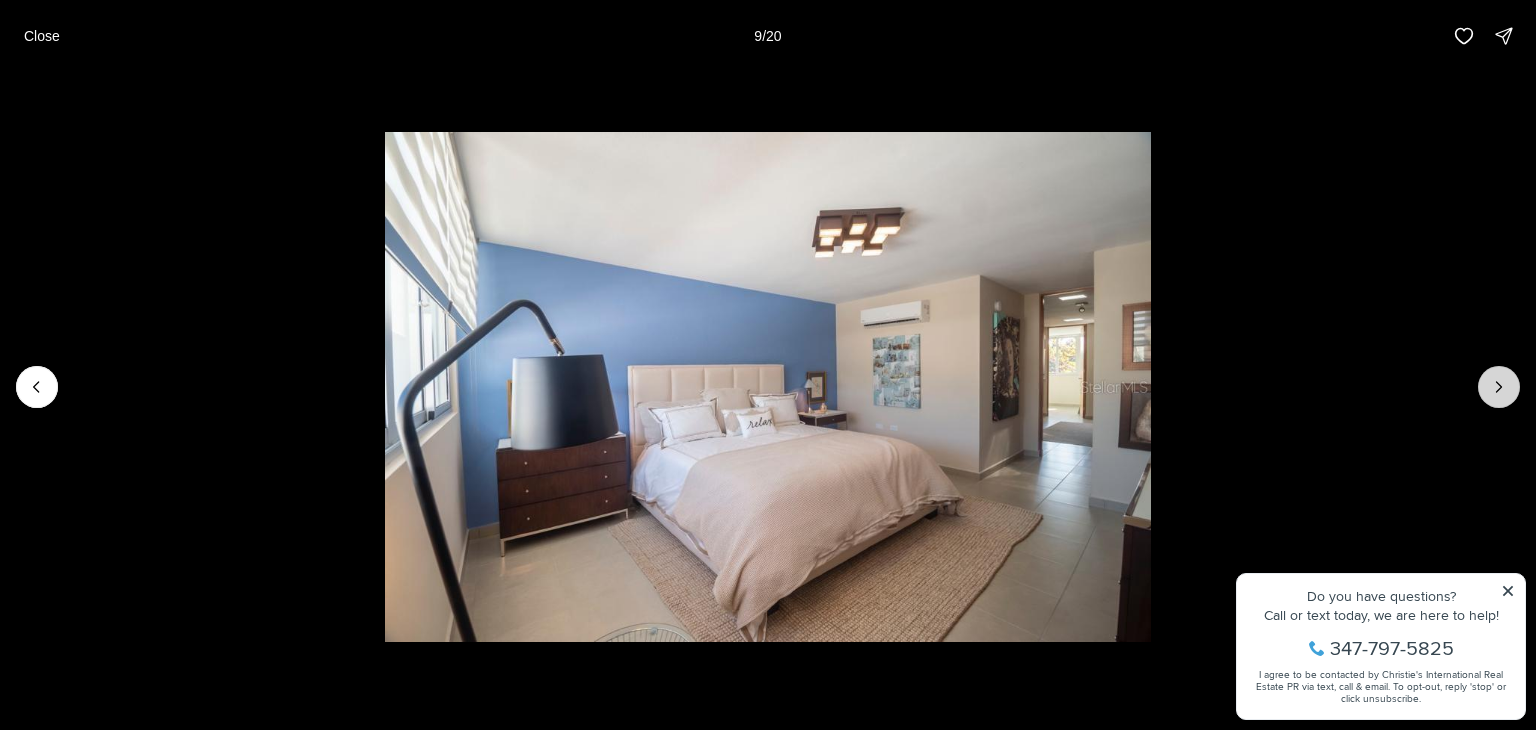 click 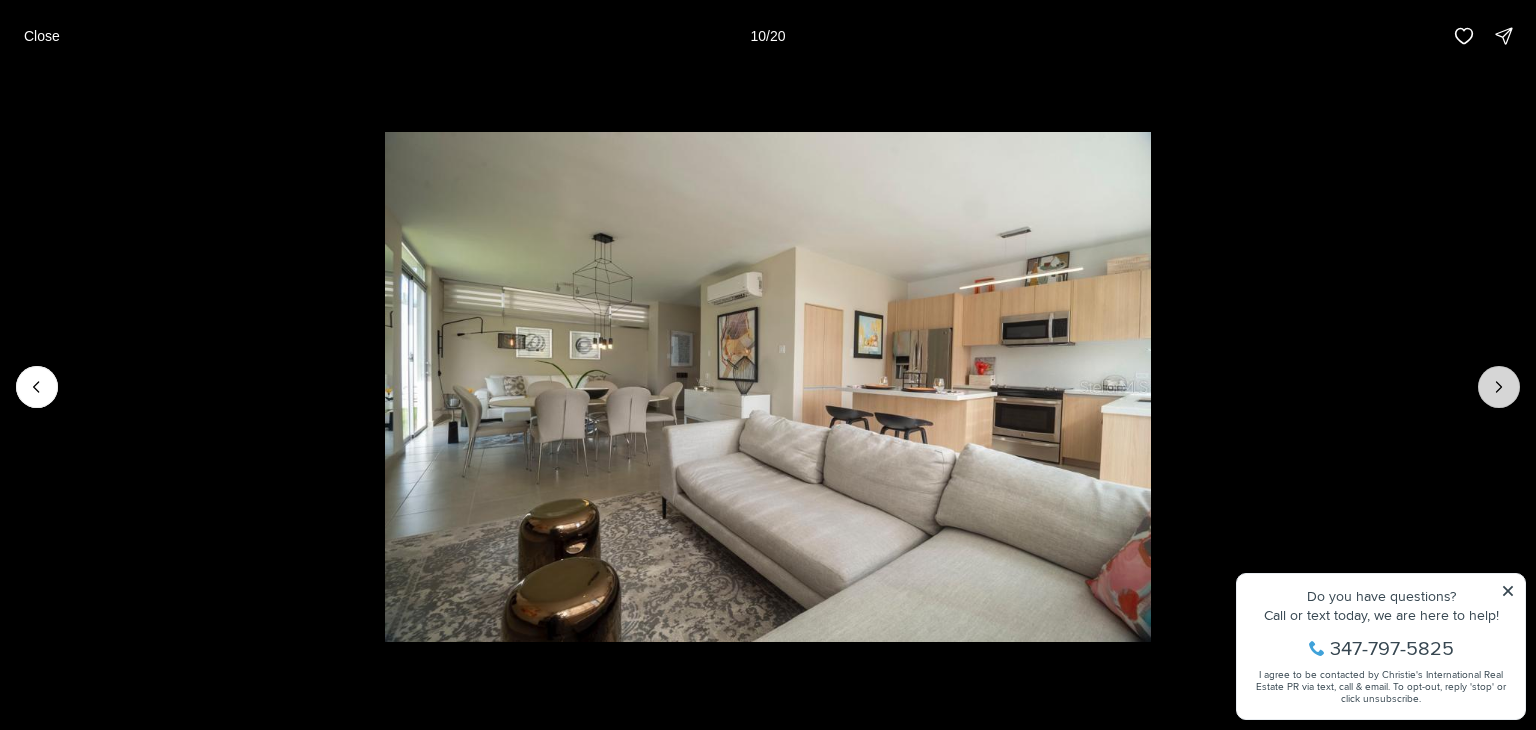 click 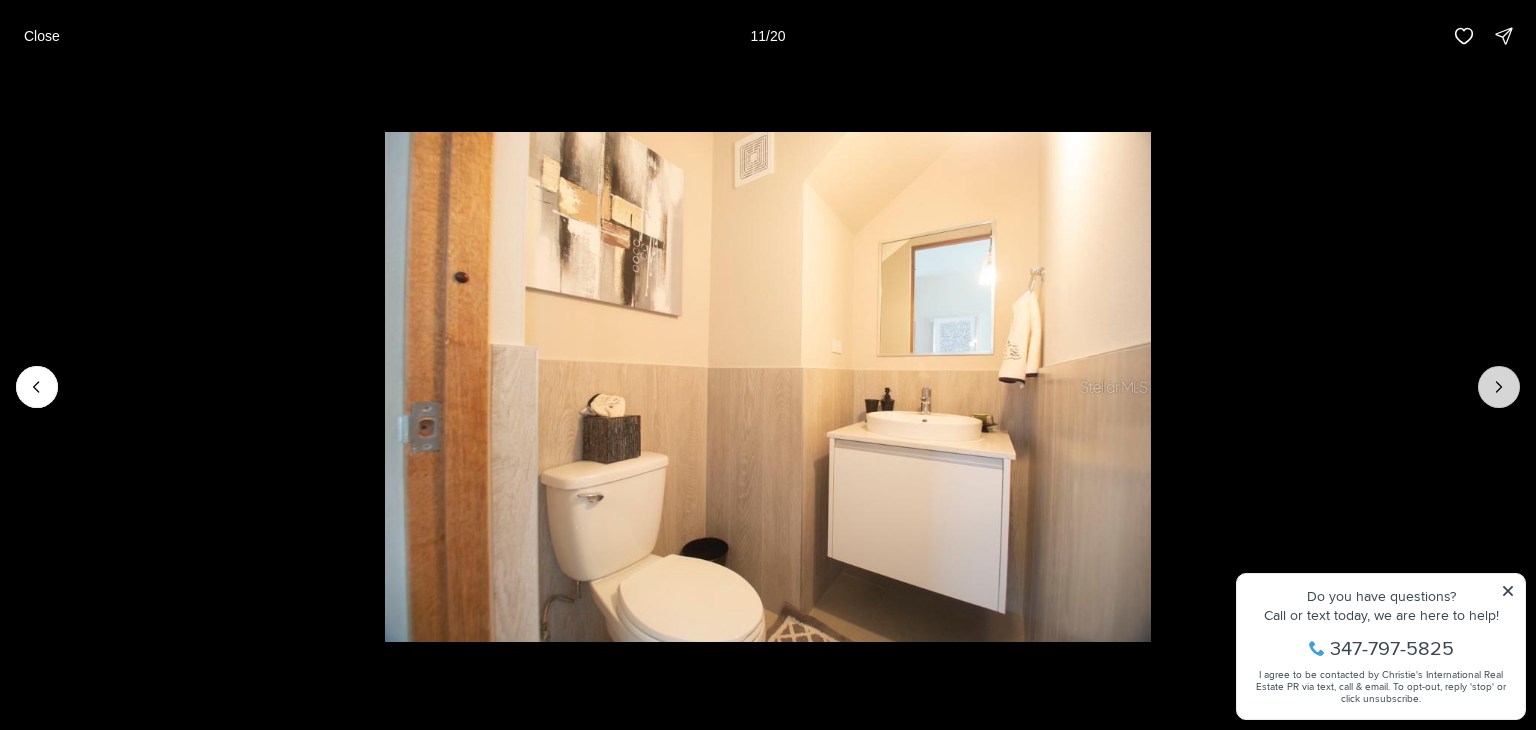 click 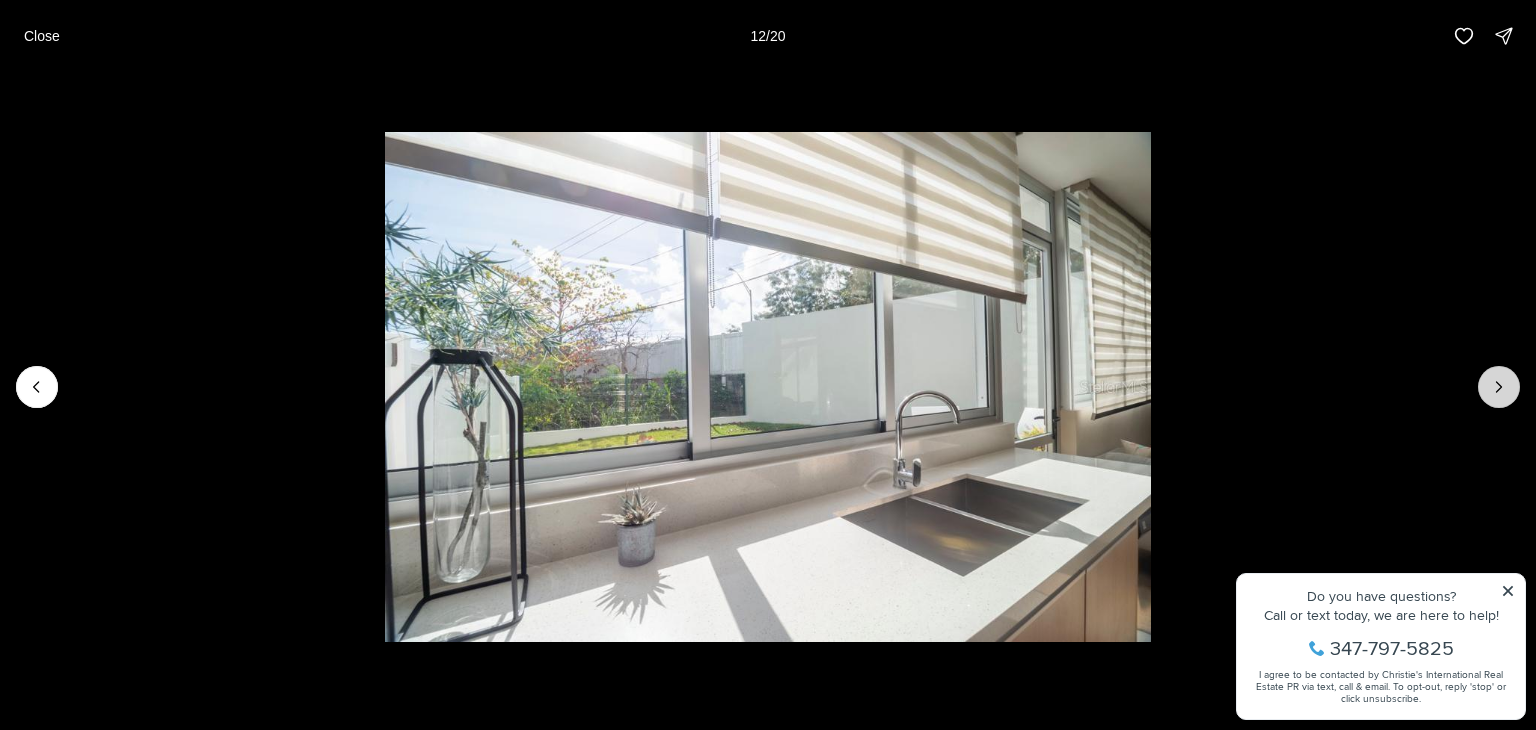 click 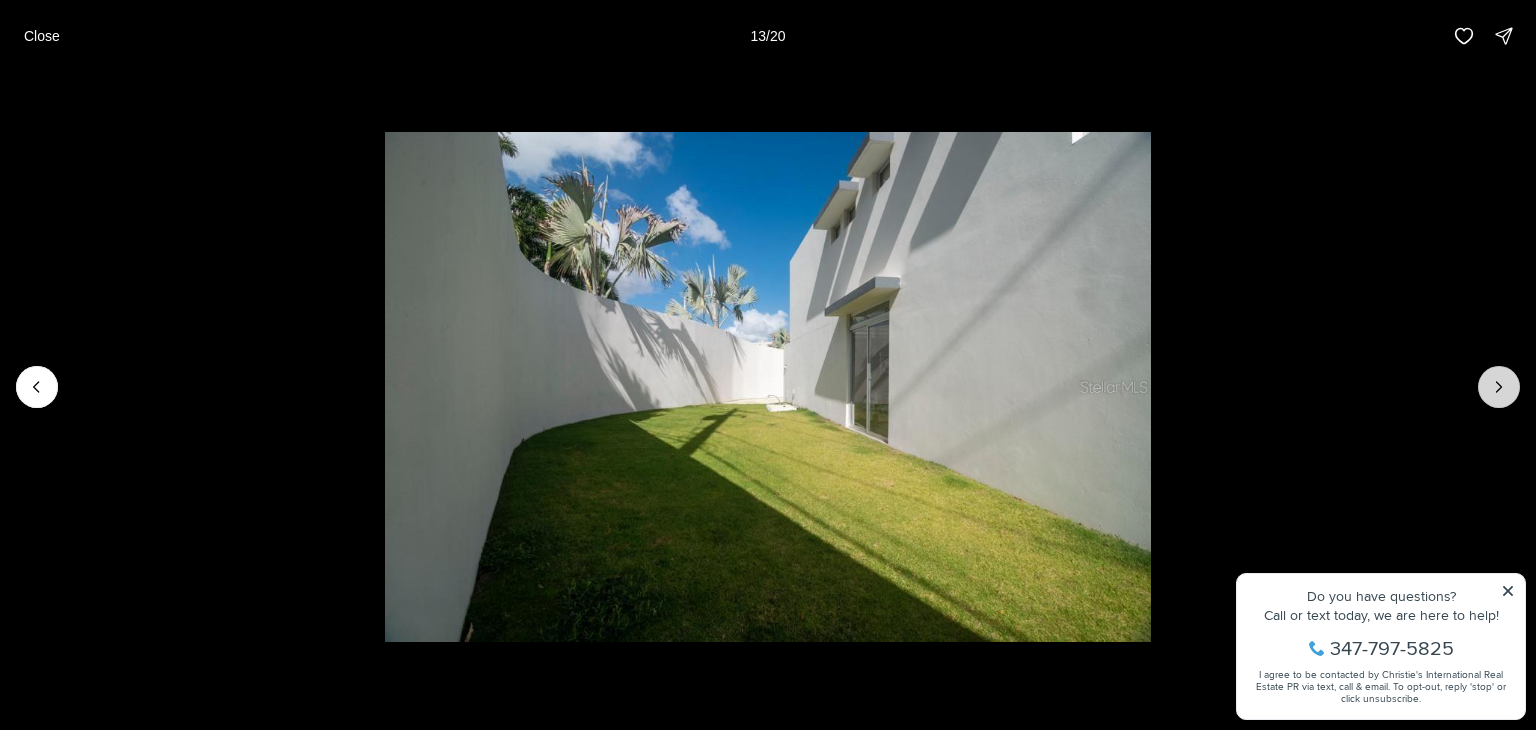click 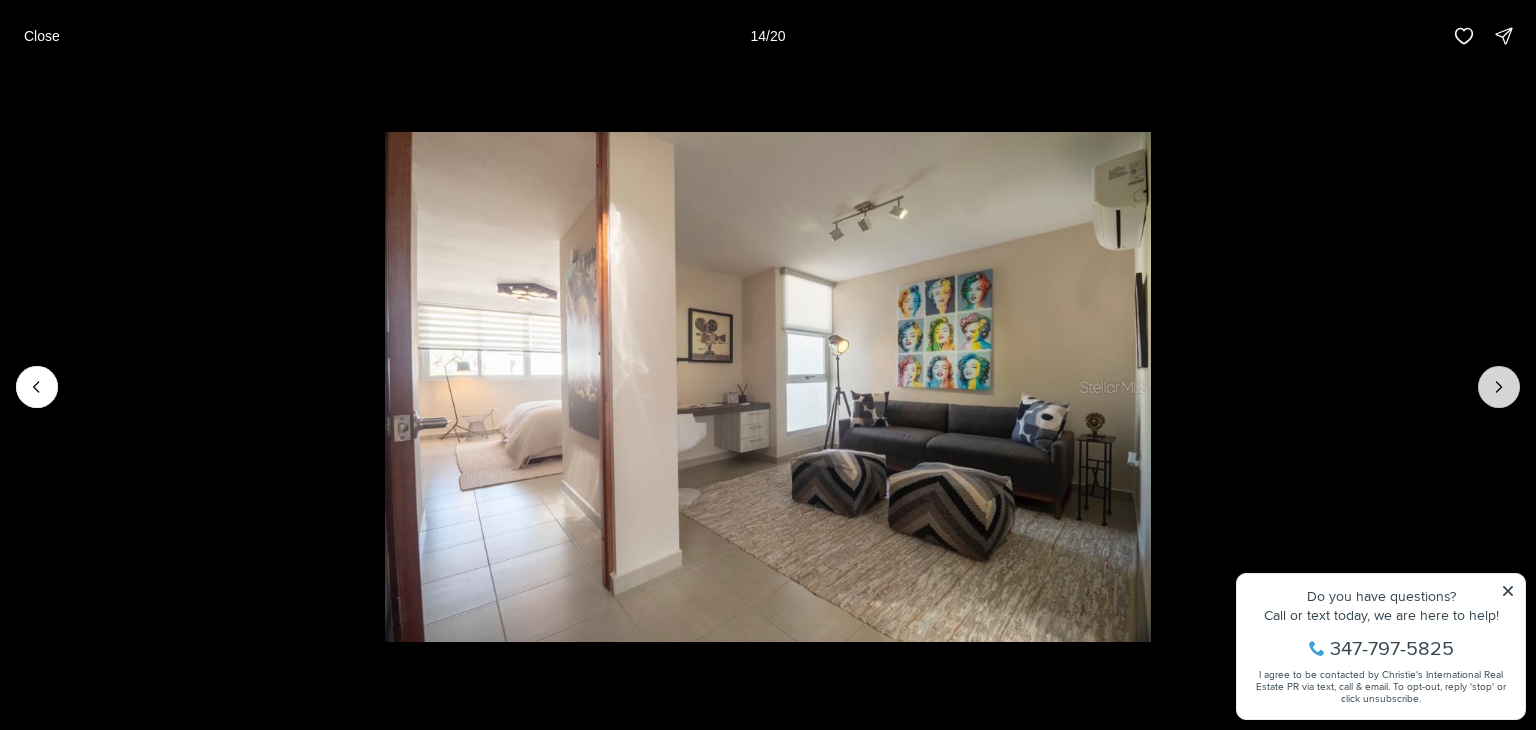 click 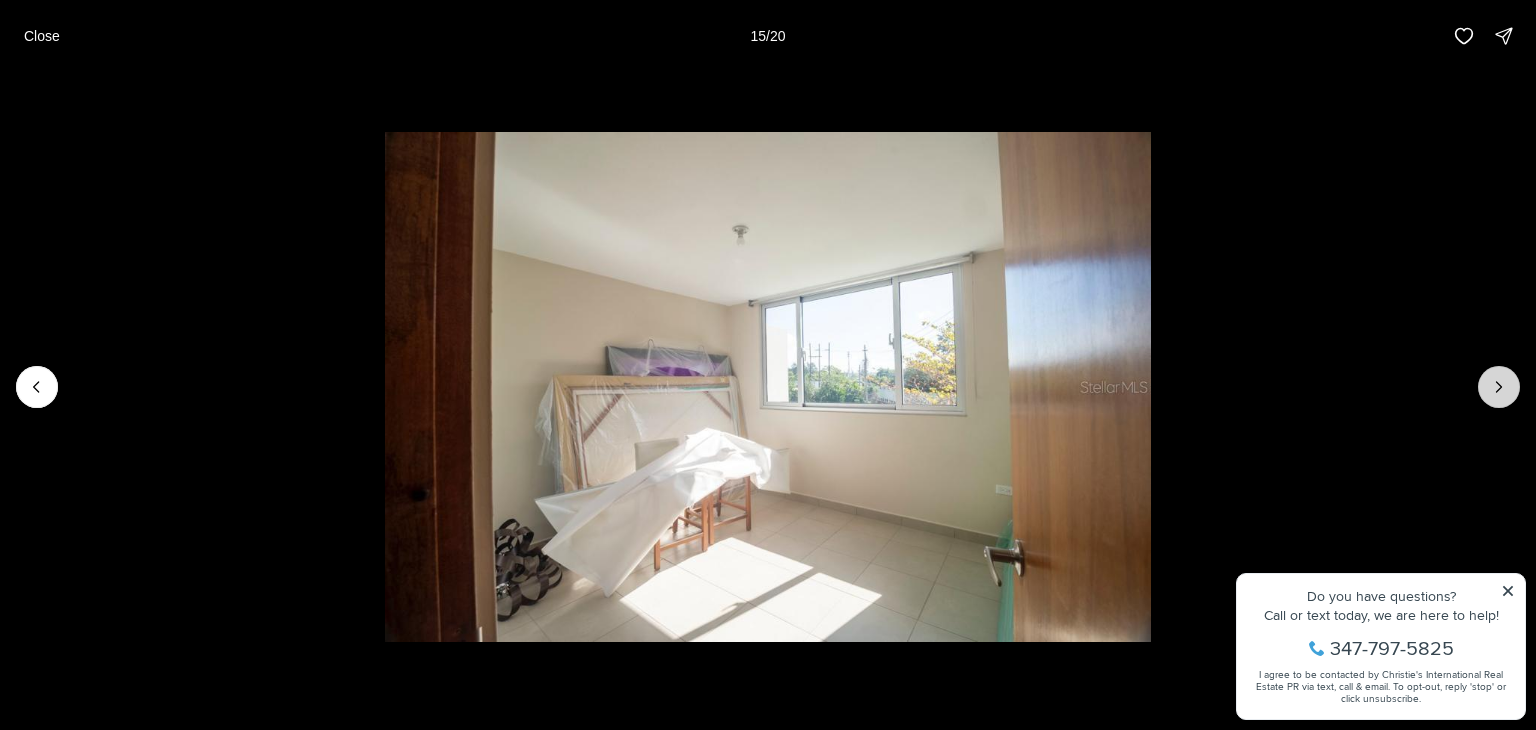 click 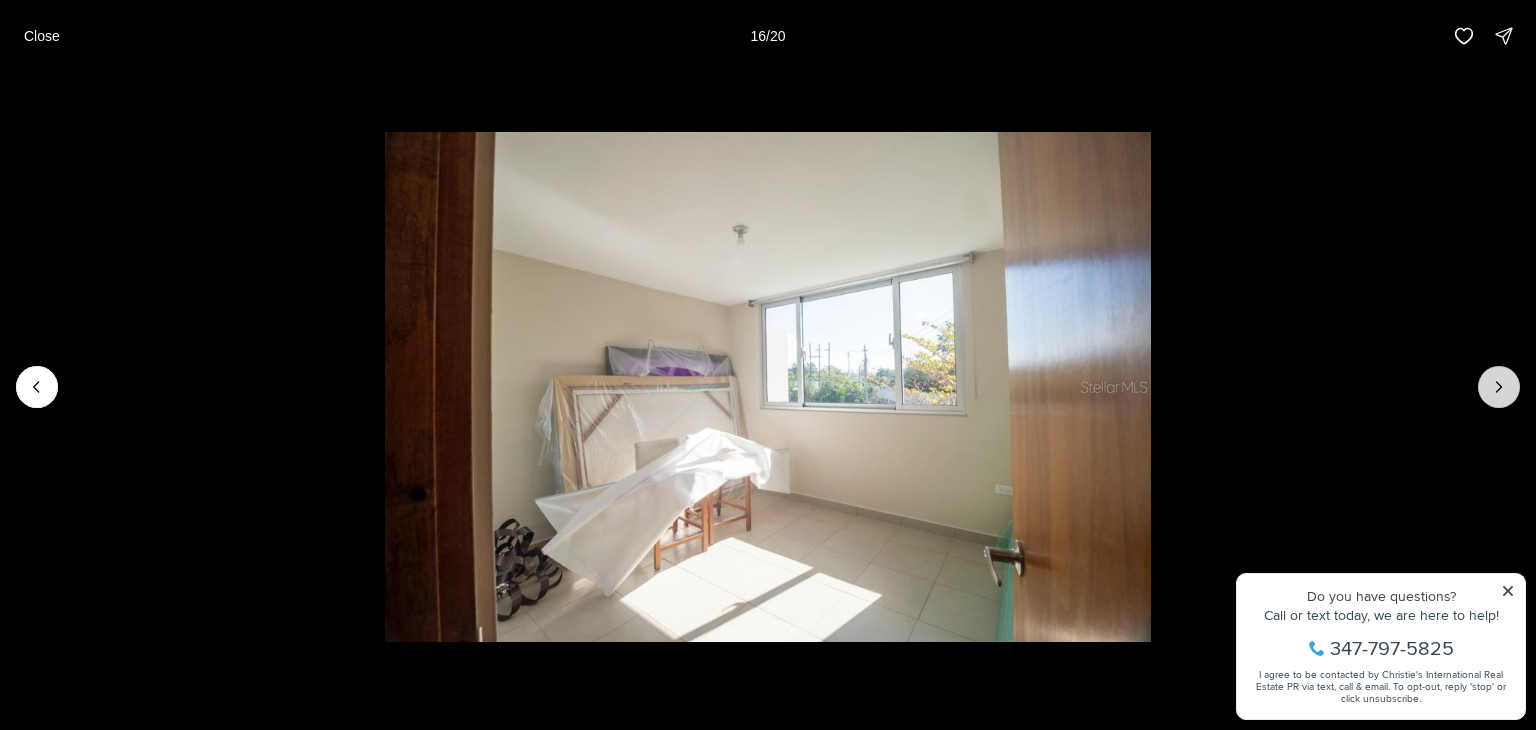 click 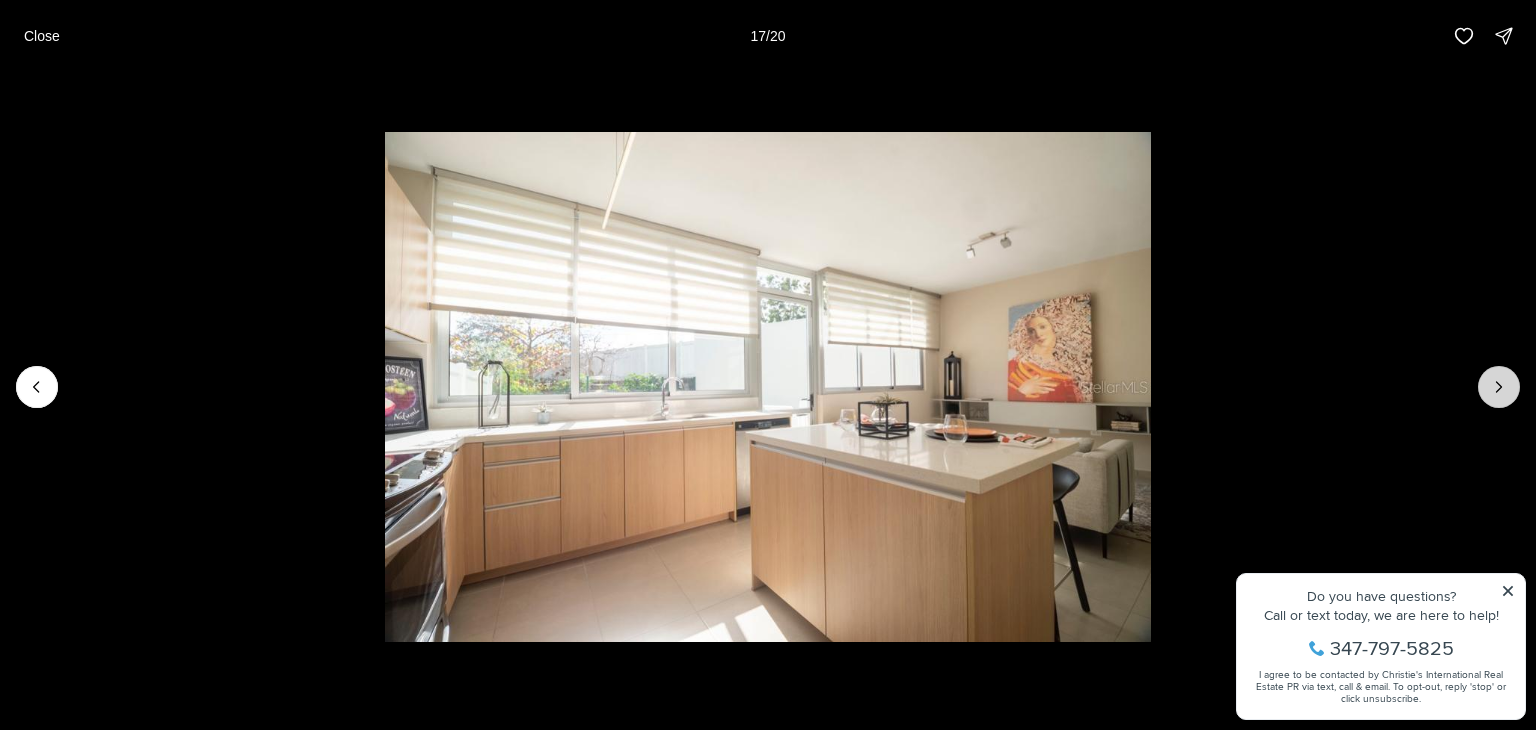 click 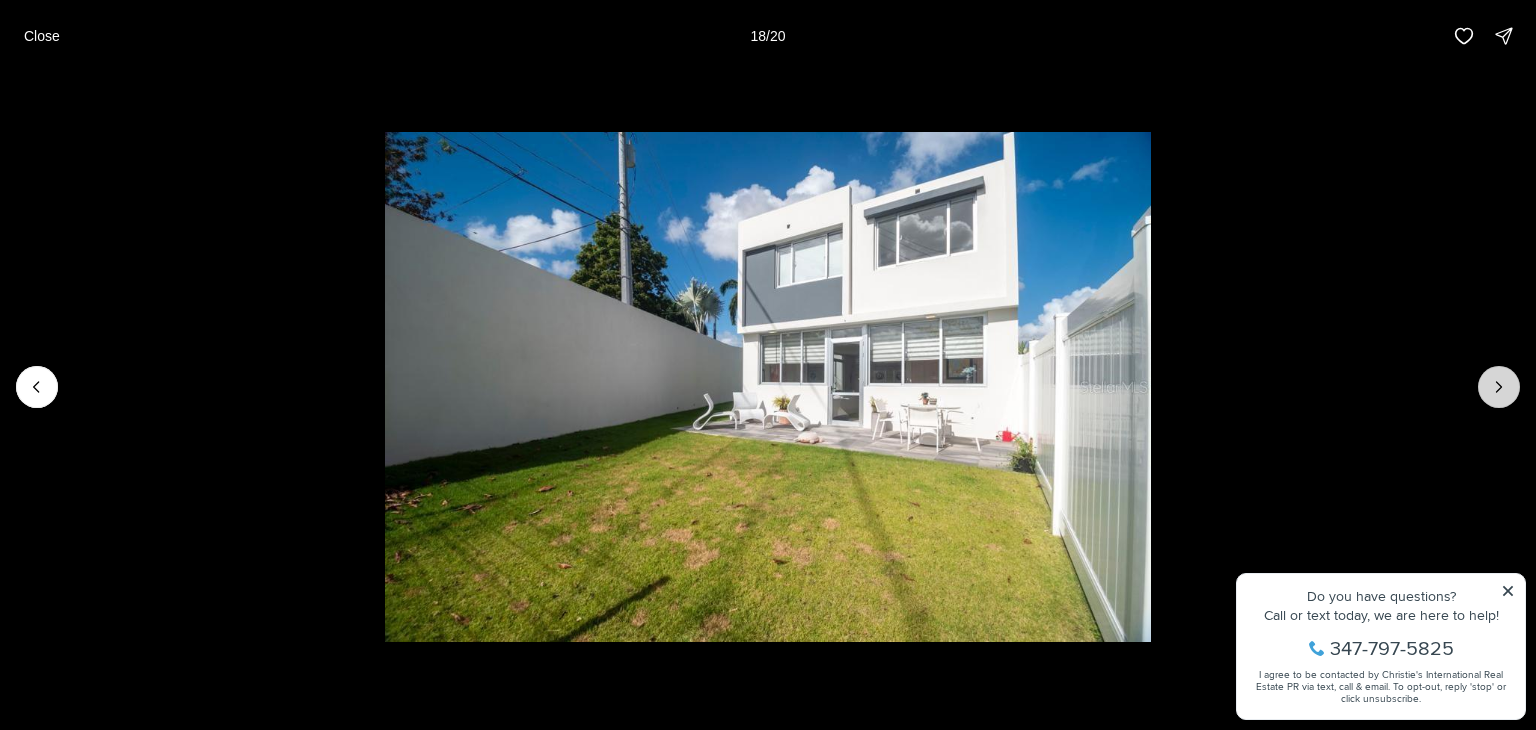 click 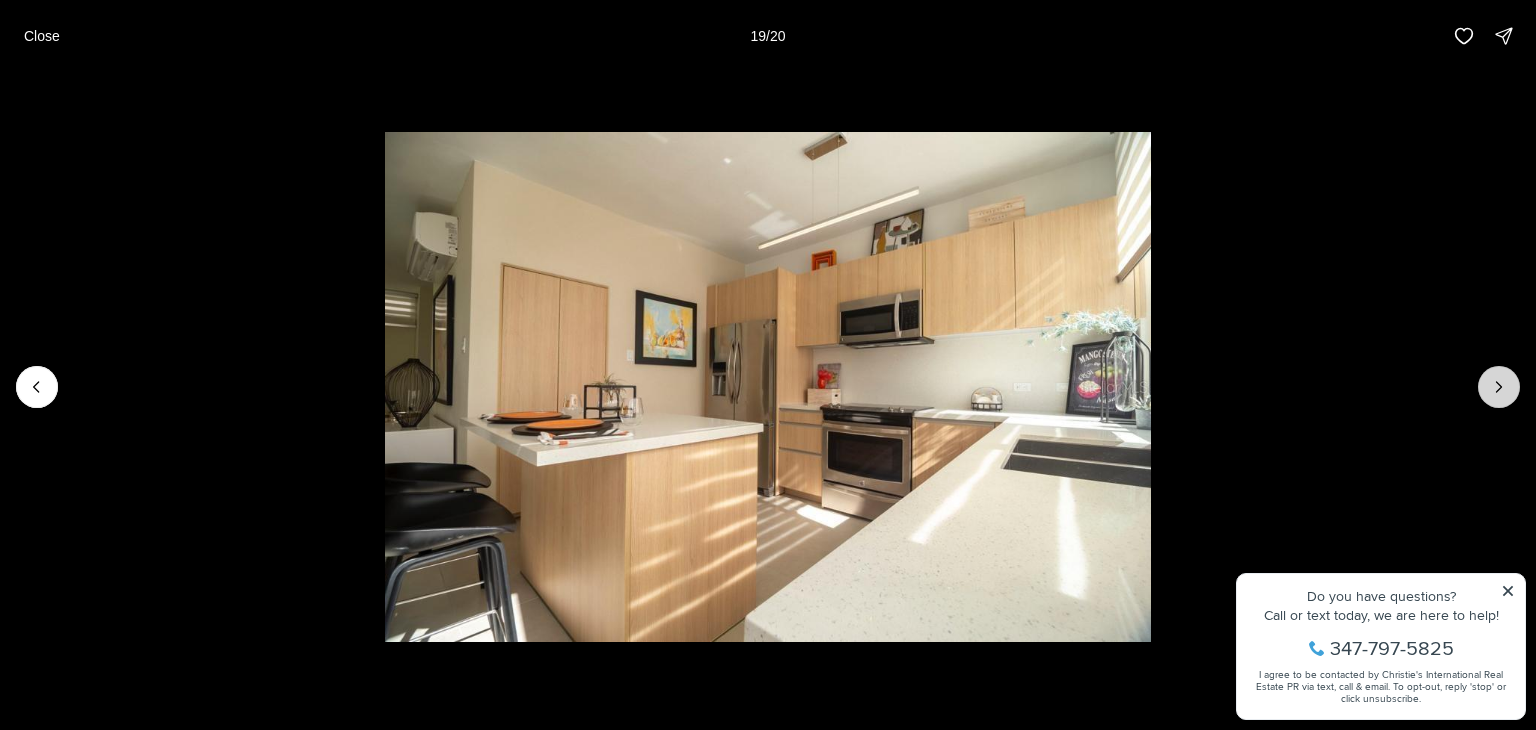 click 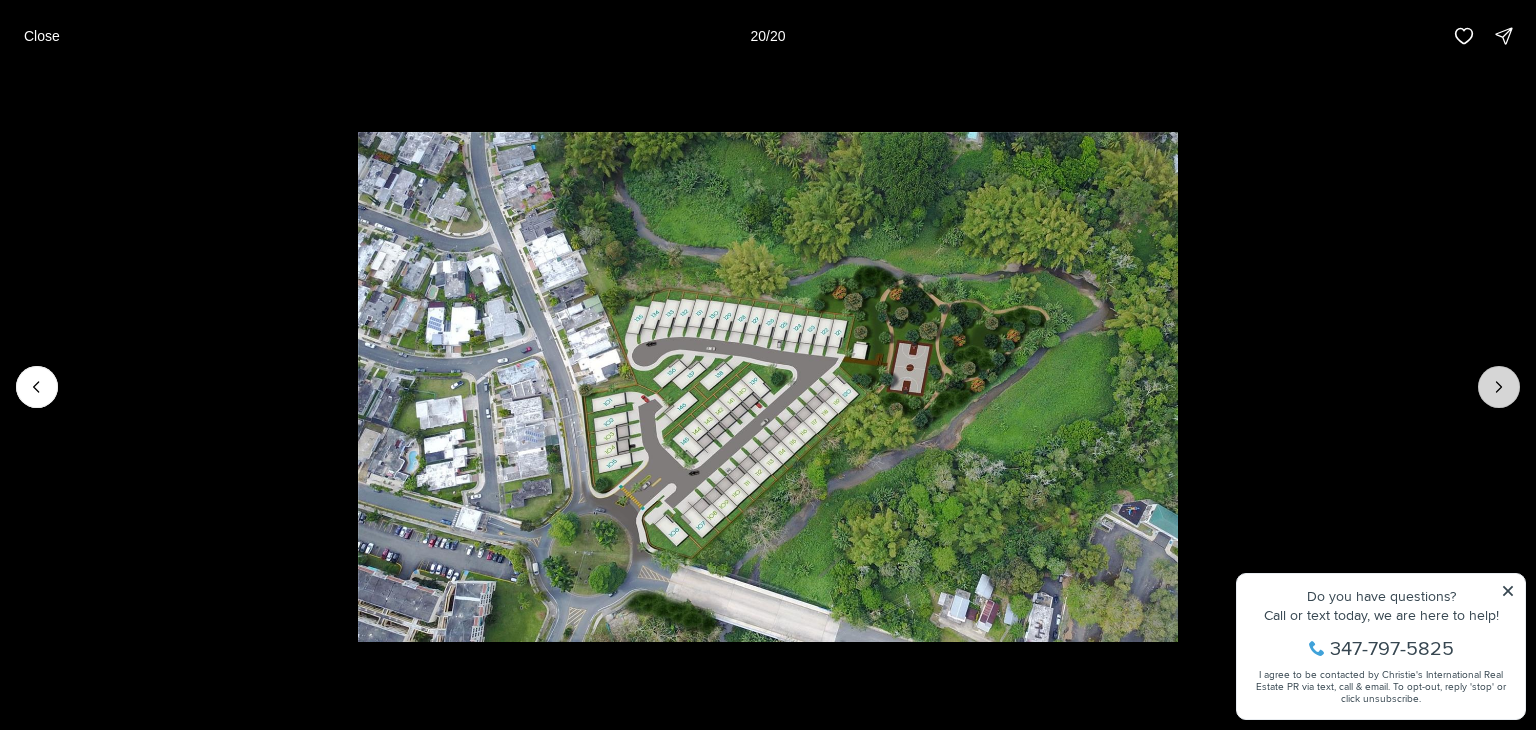 click at bounding box center (1499, 387) 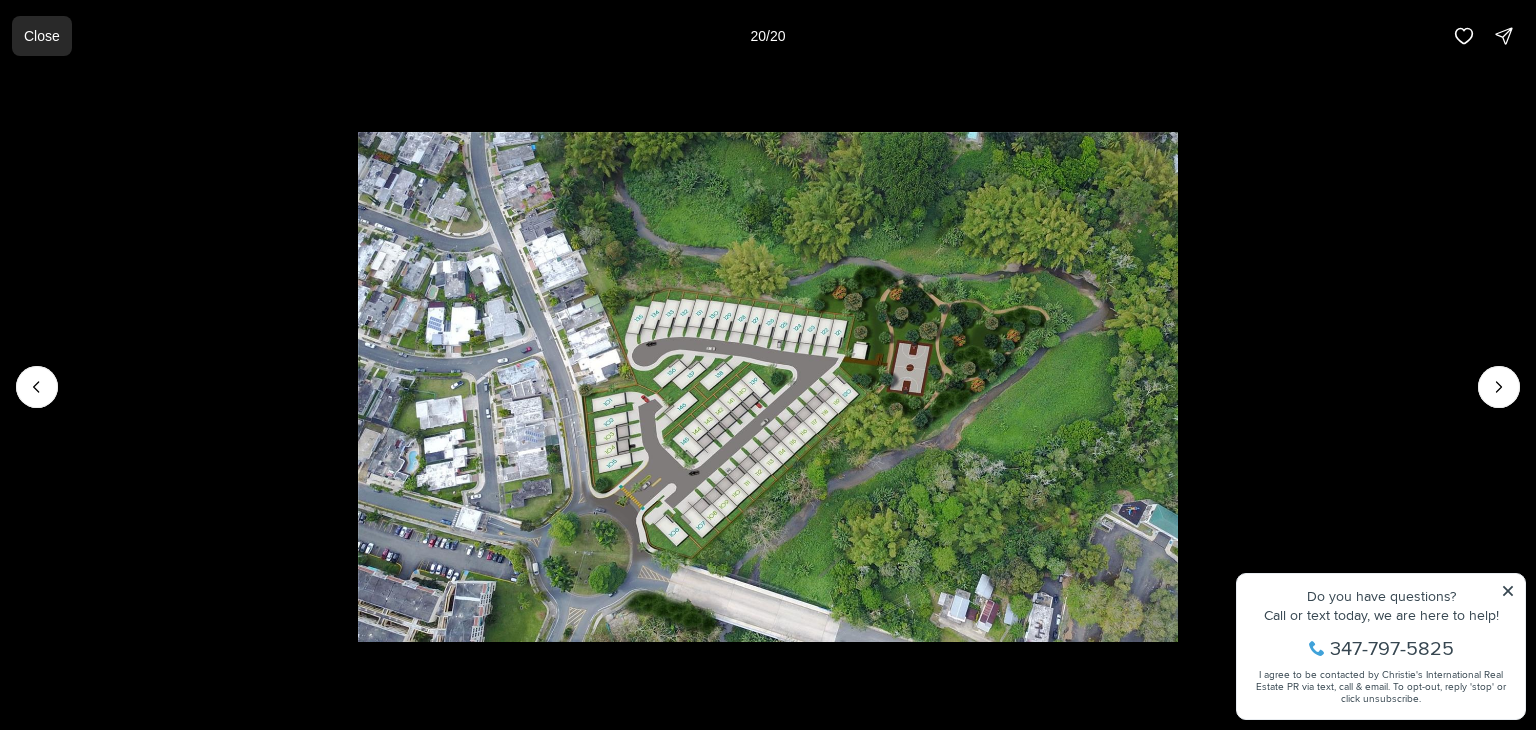 click on "Close" at bounding box center (42, 36) 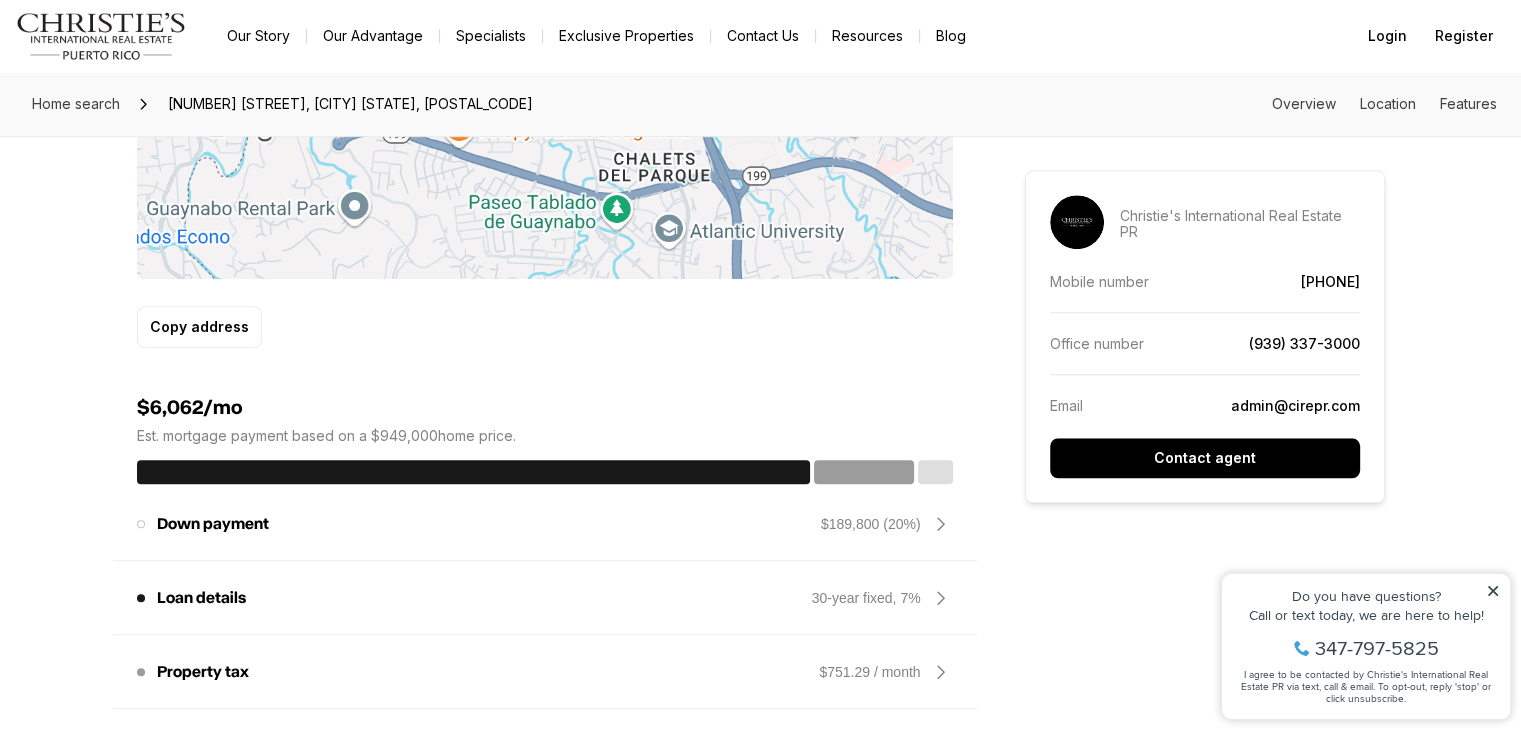scroll, scrollTop: 1880, scrollLeft: 0, axis: vertical 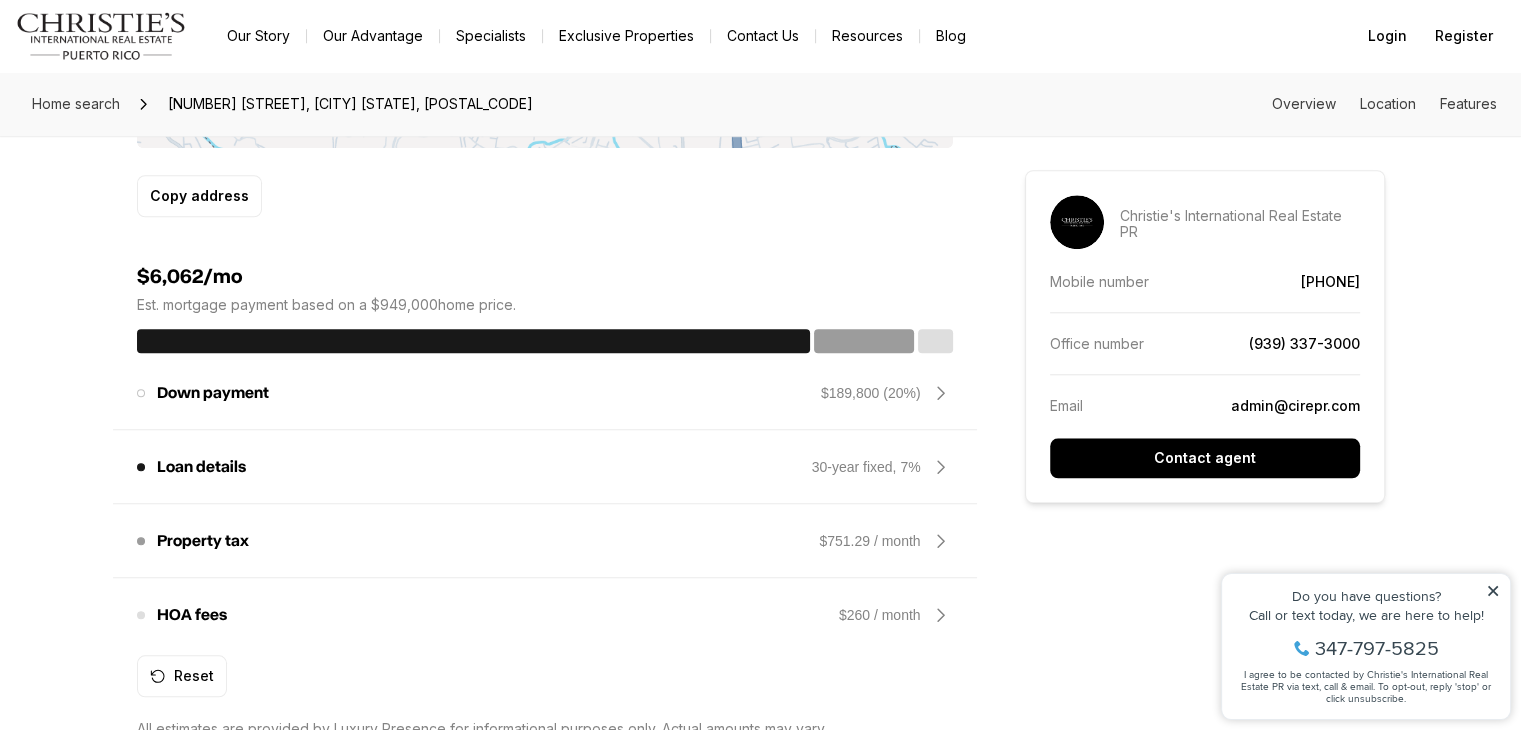 click at bounding box center (141, 393) 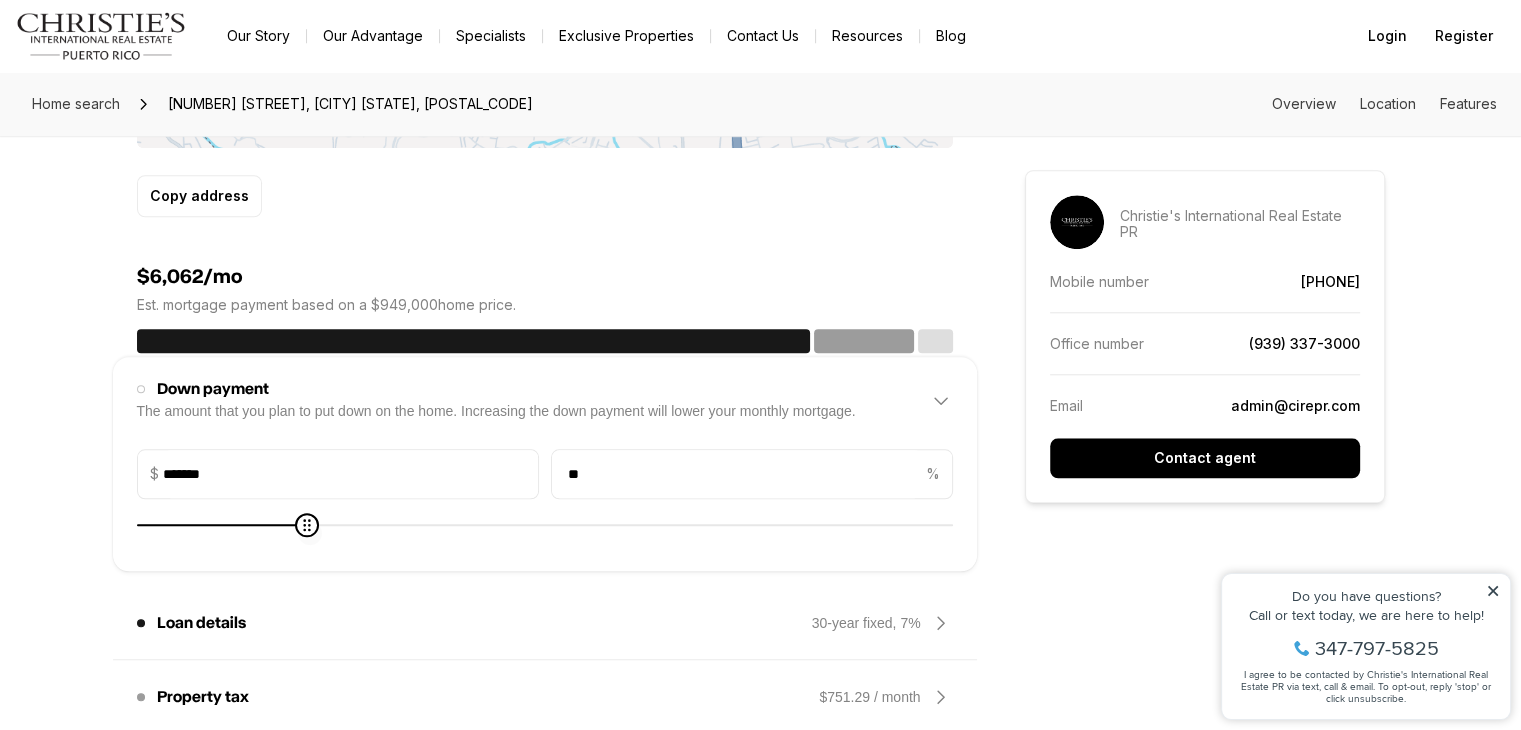 type on "*******" 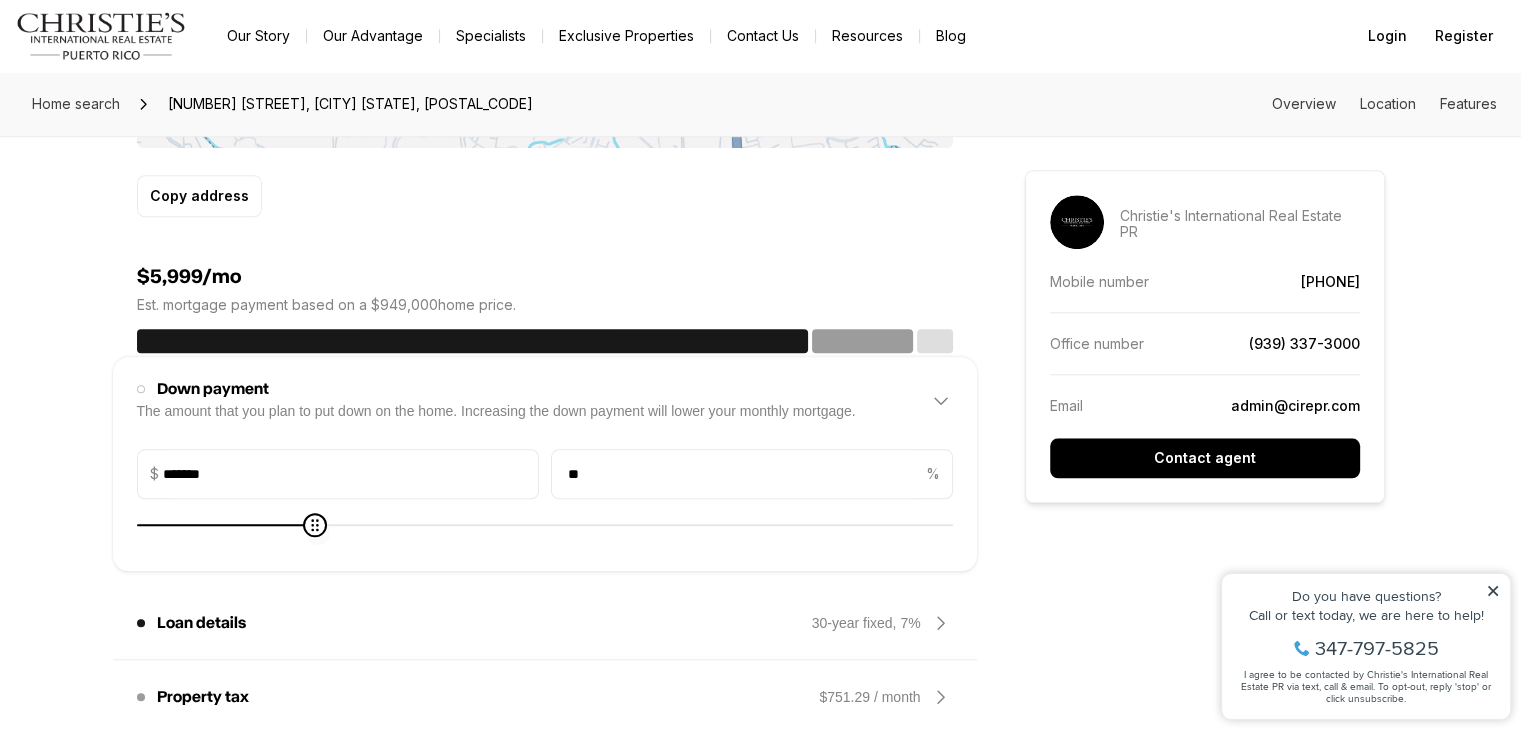 type on "*******" 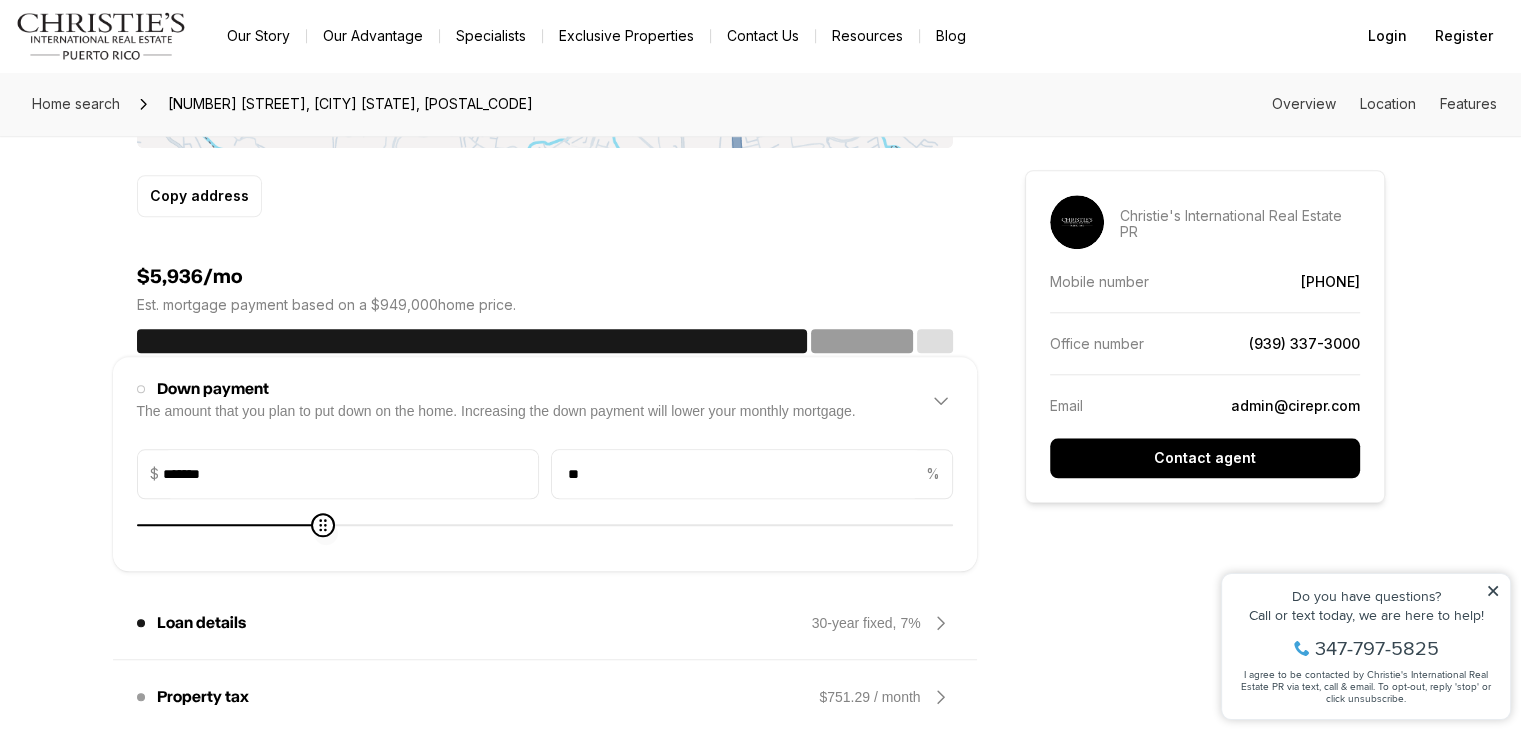 type on "*******" 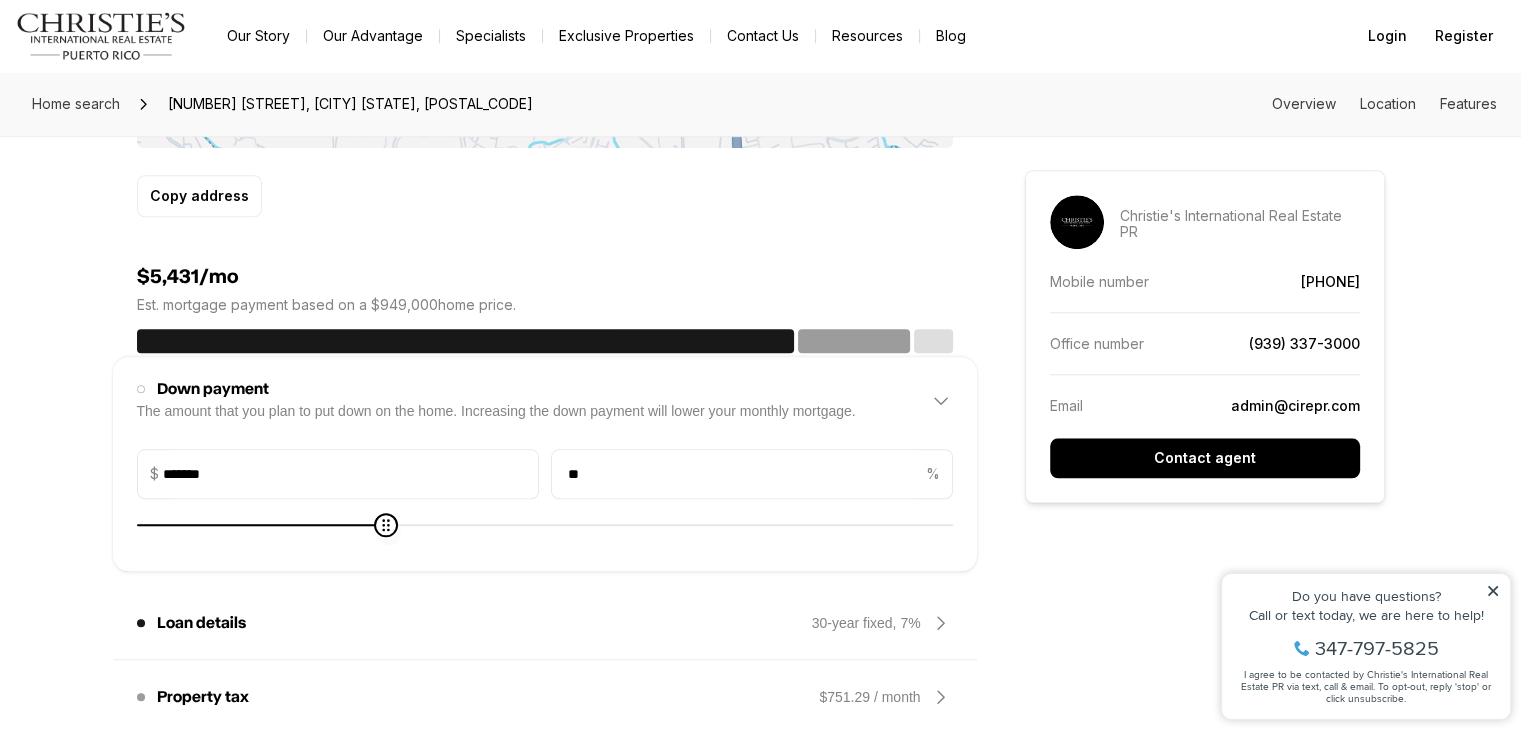 type on "*******" 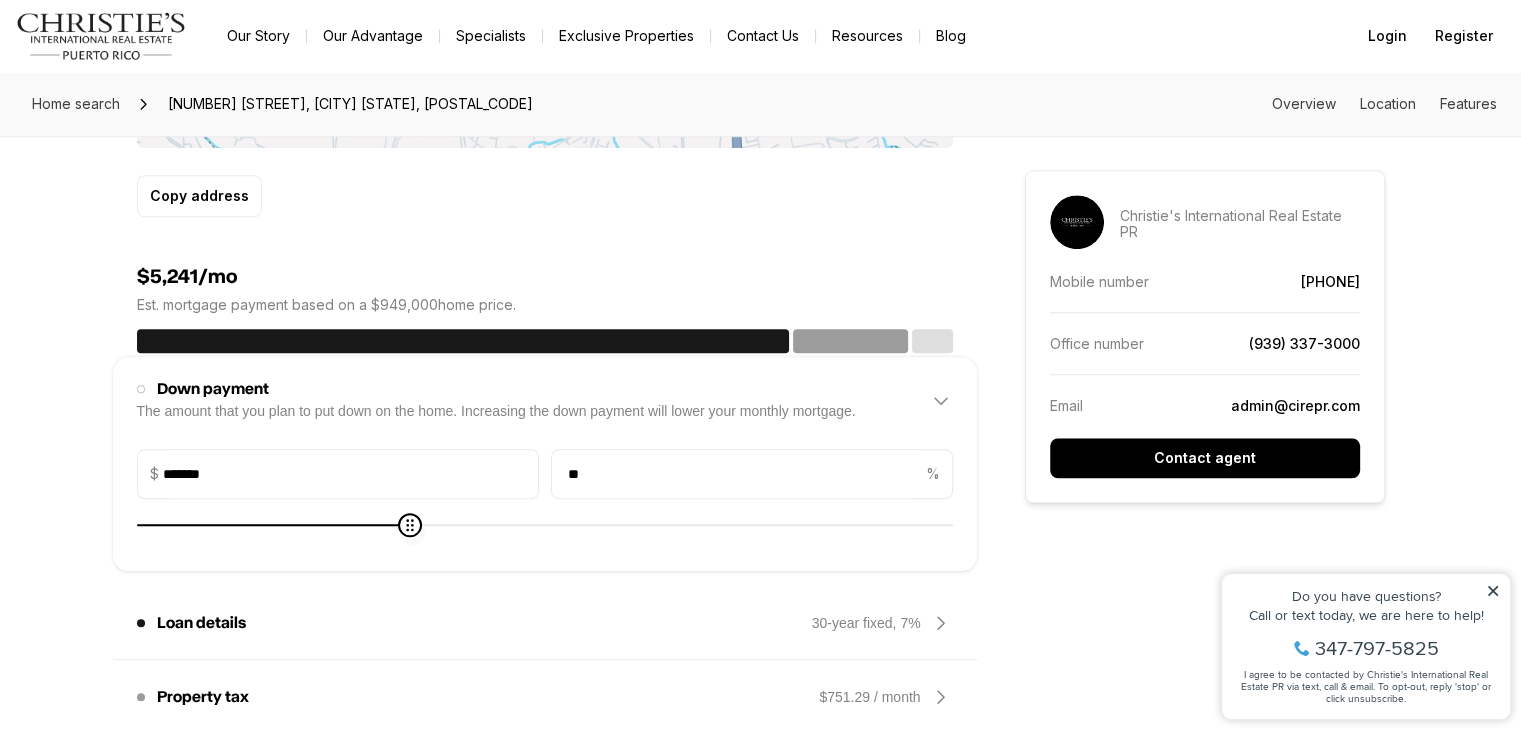 type on "*******" 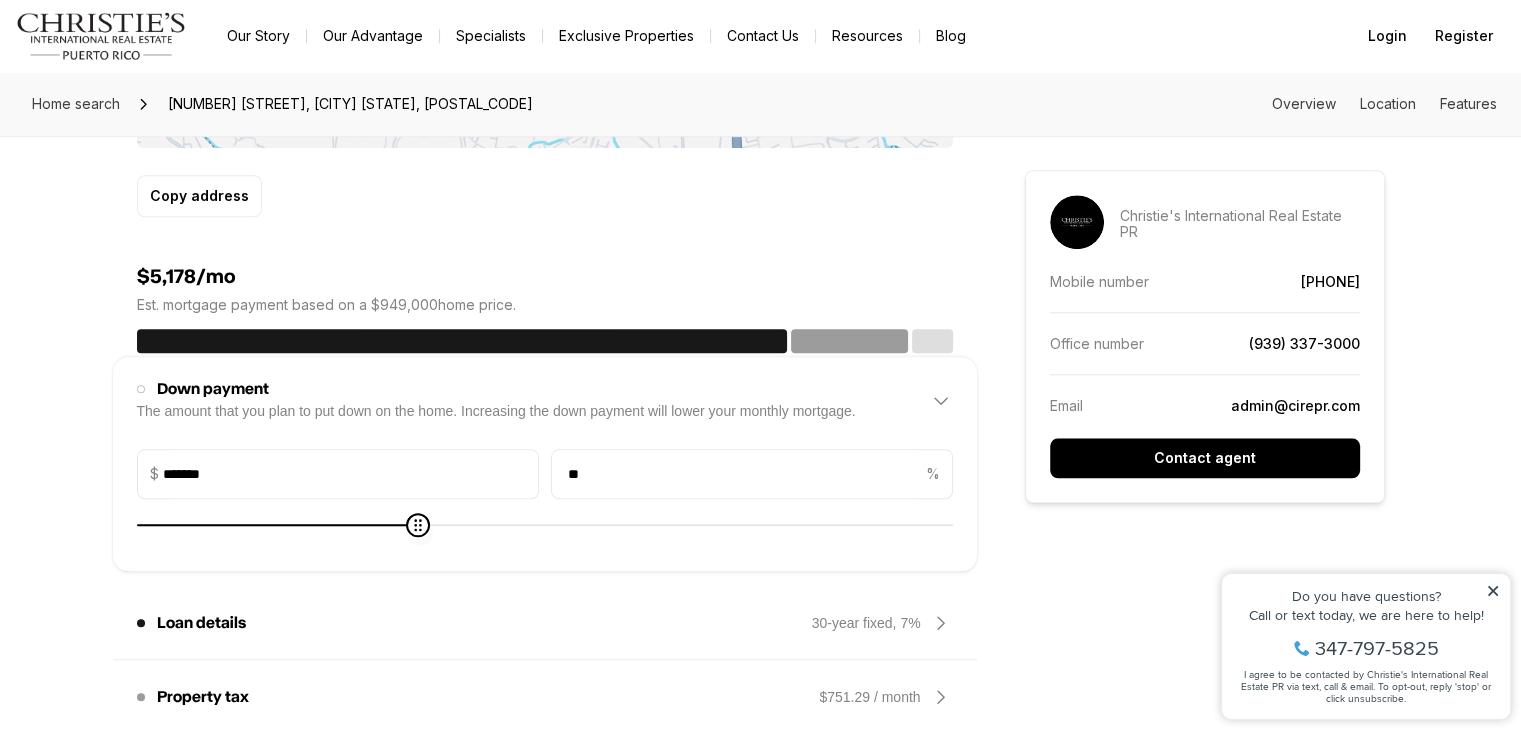type on "*******" 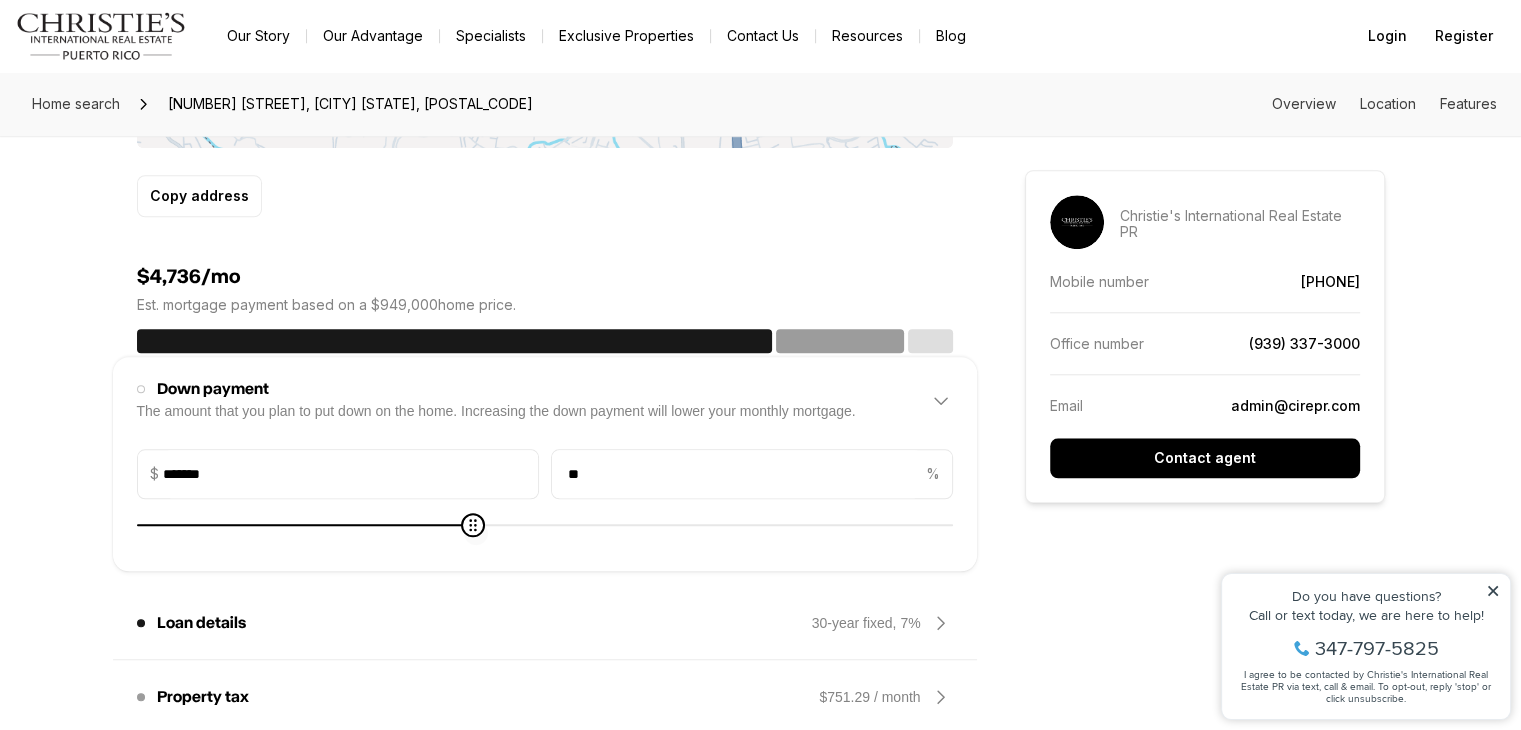 type on "*******" 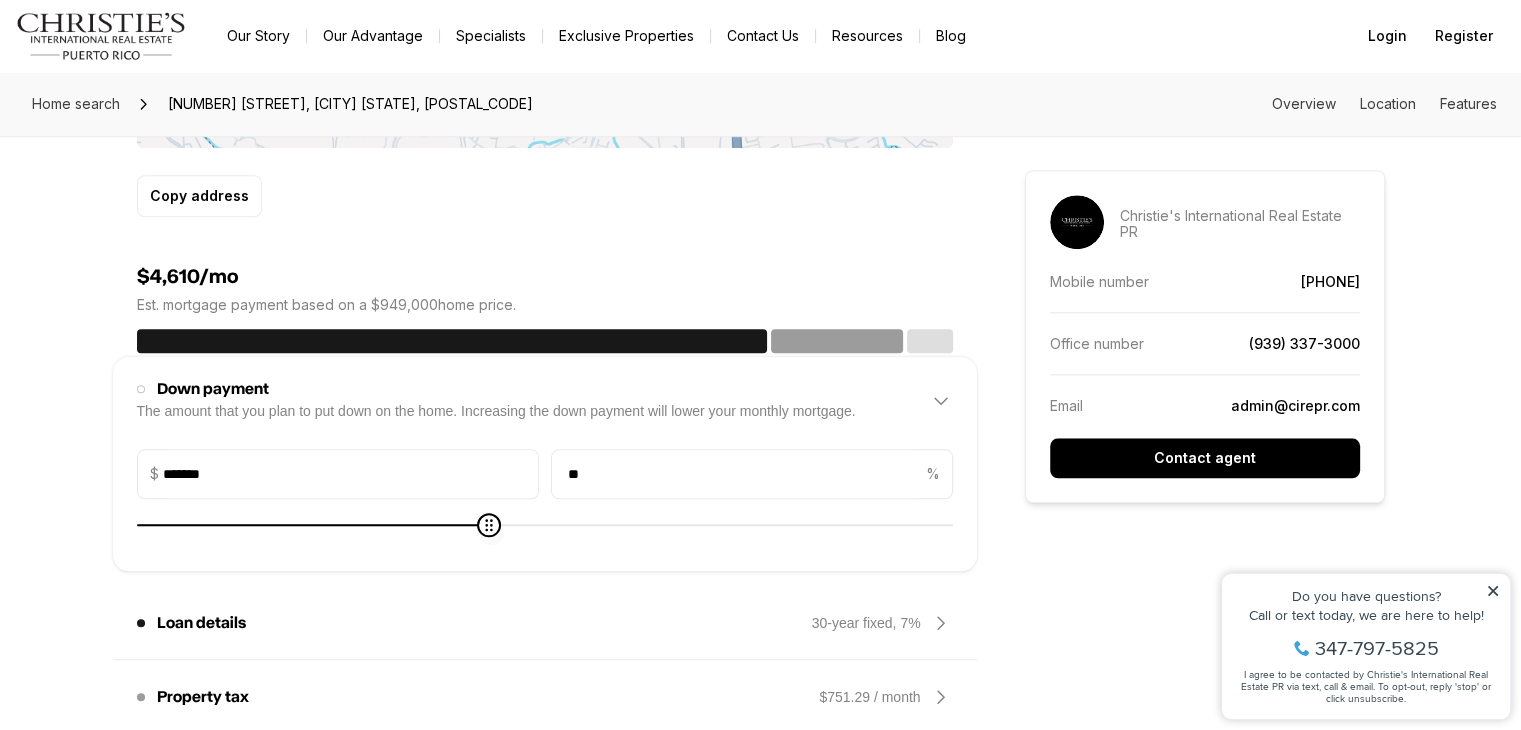 type on "*******" 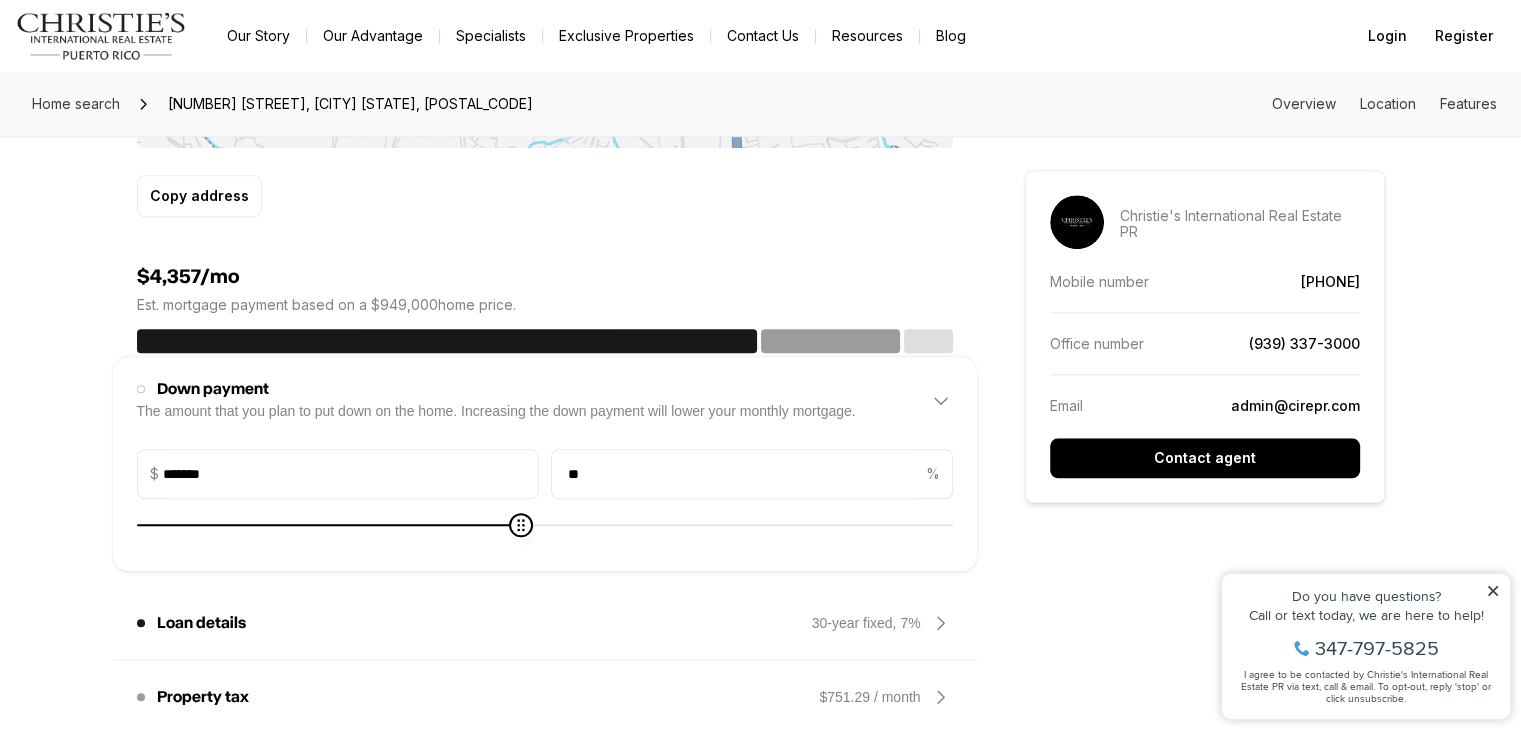 click 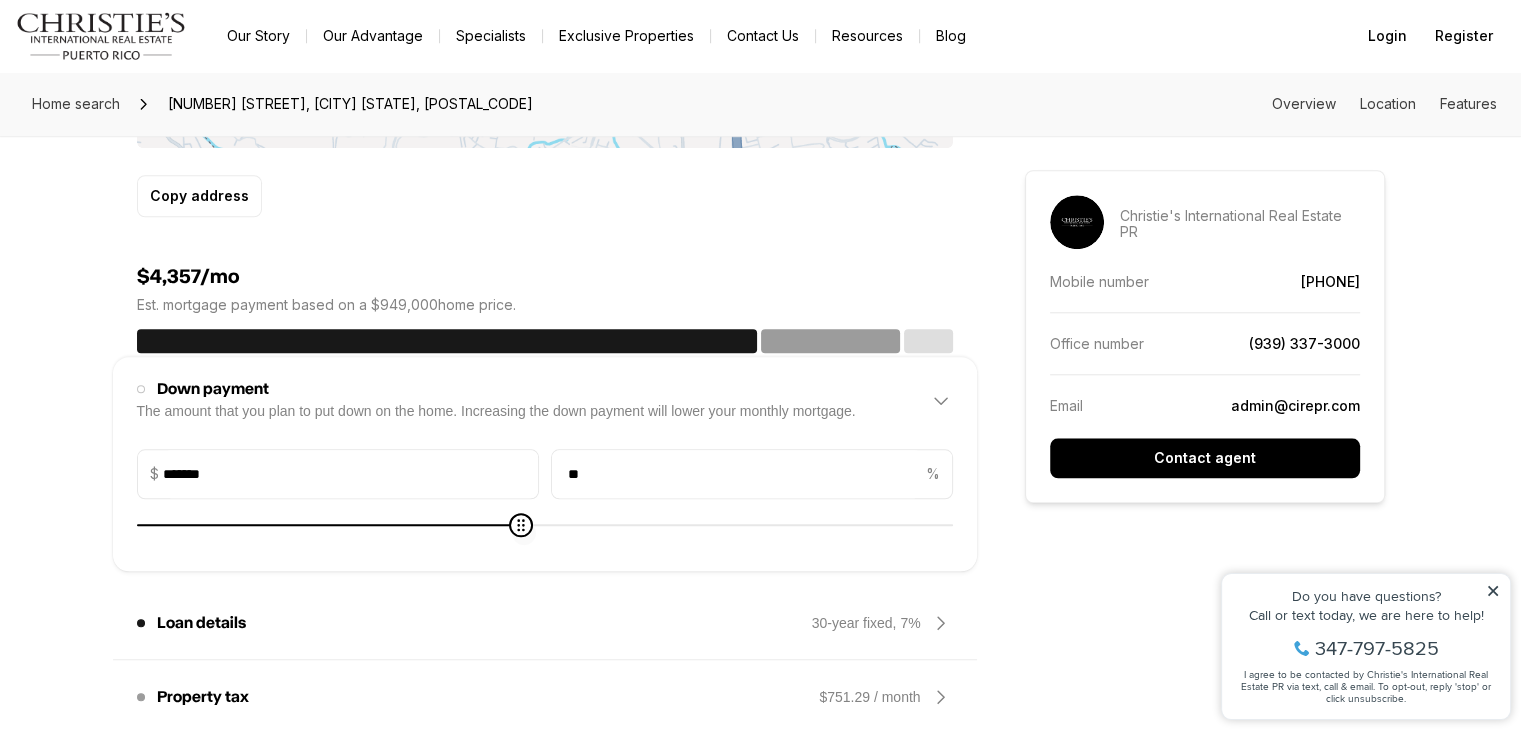 type on "*******" 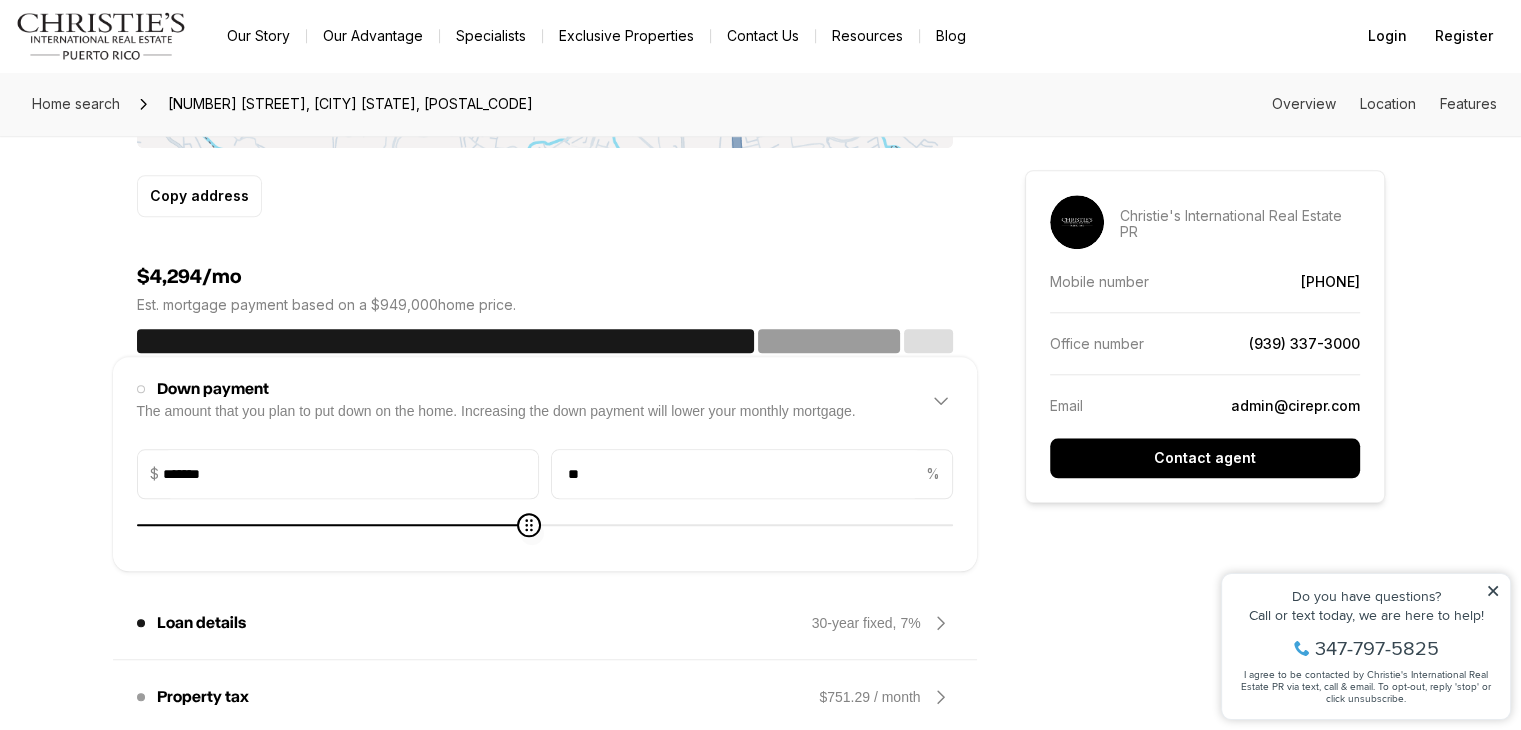 type on "*******" 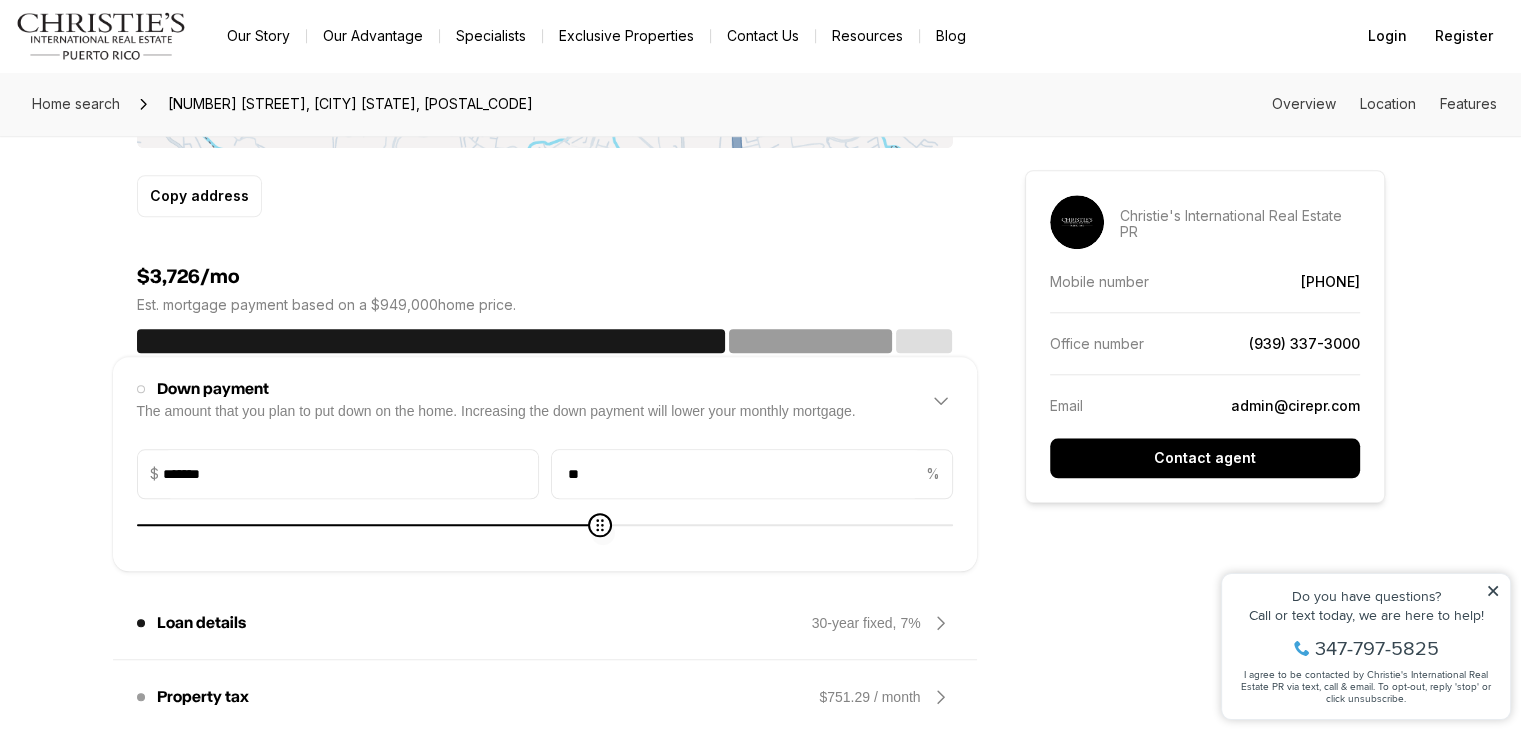 type on "*******" 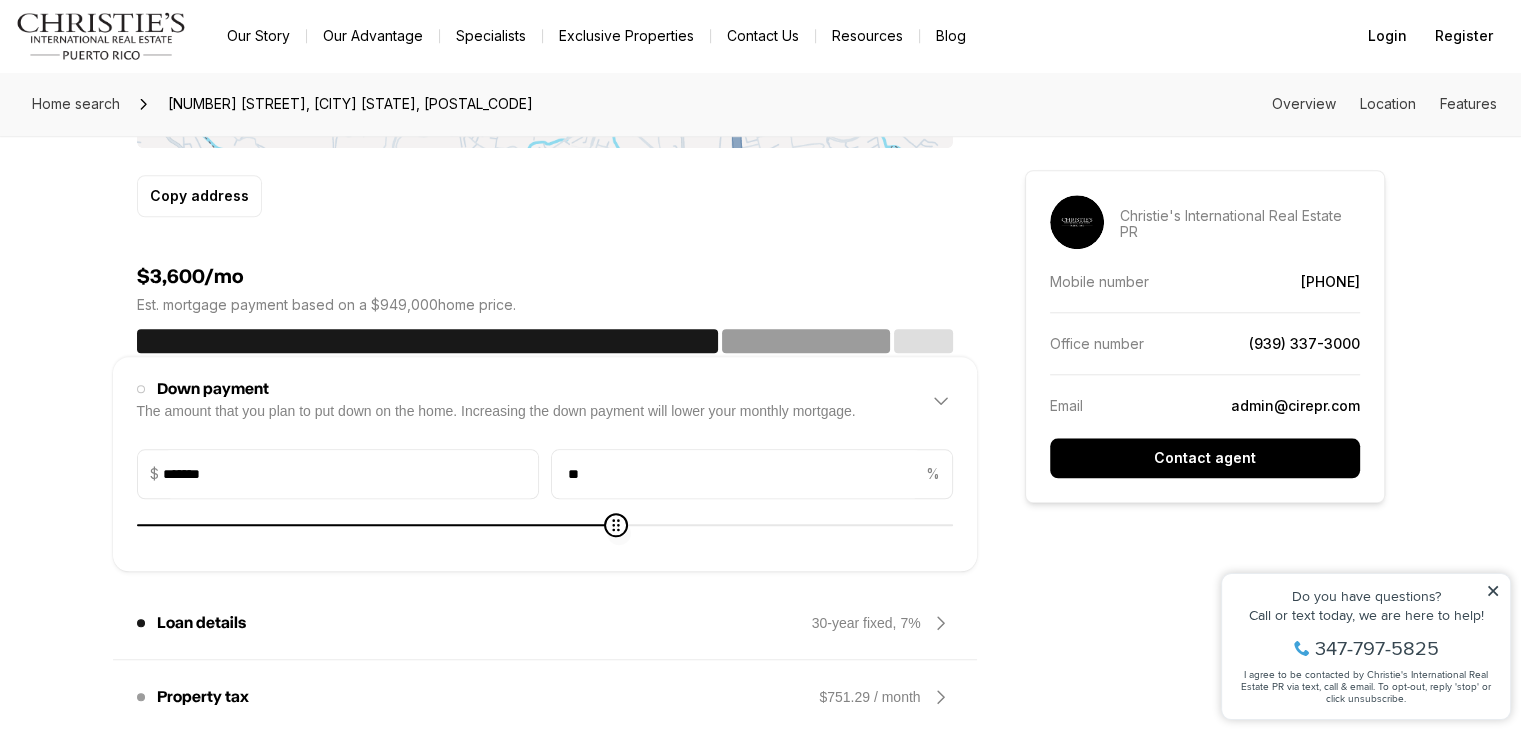 type on "*******" 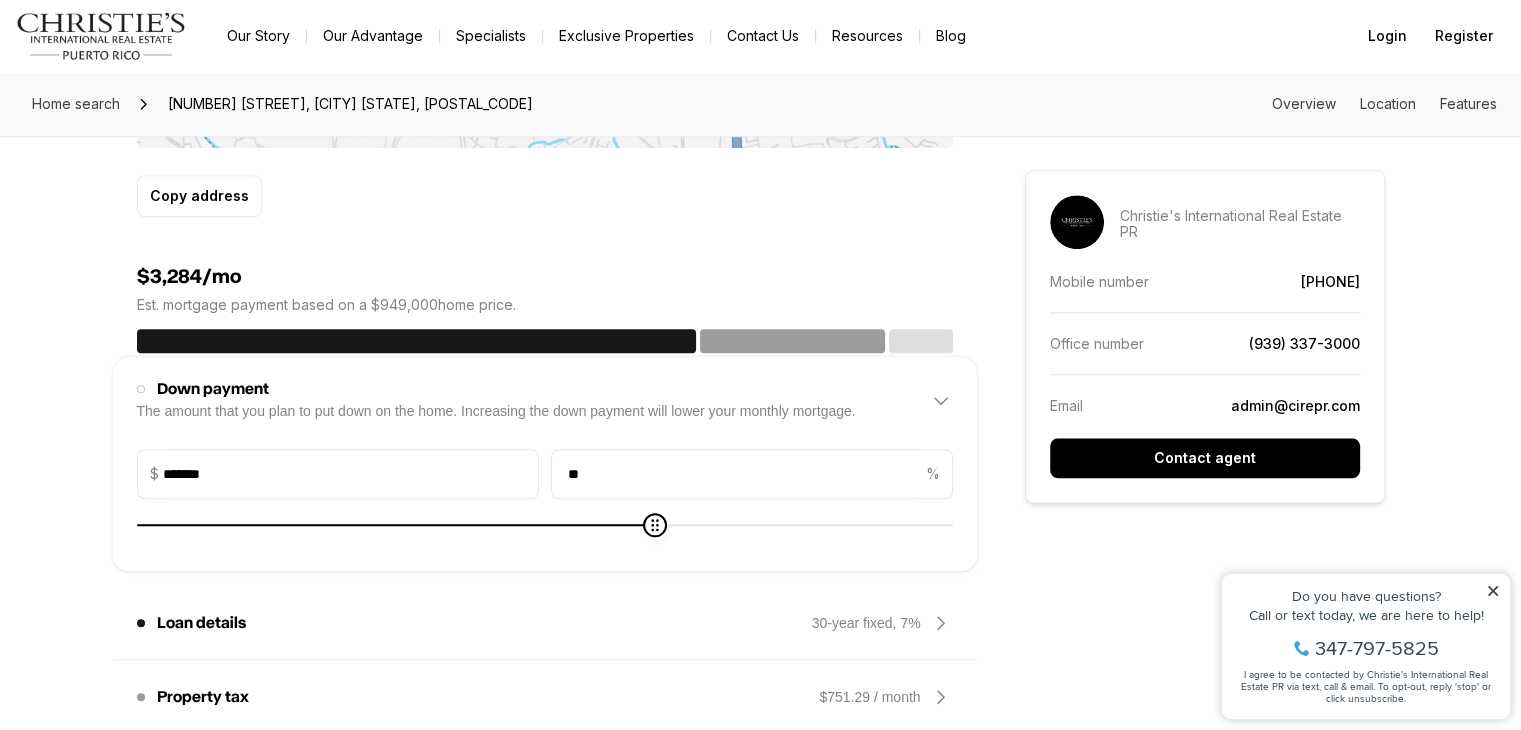 click 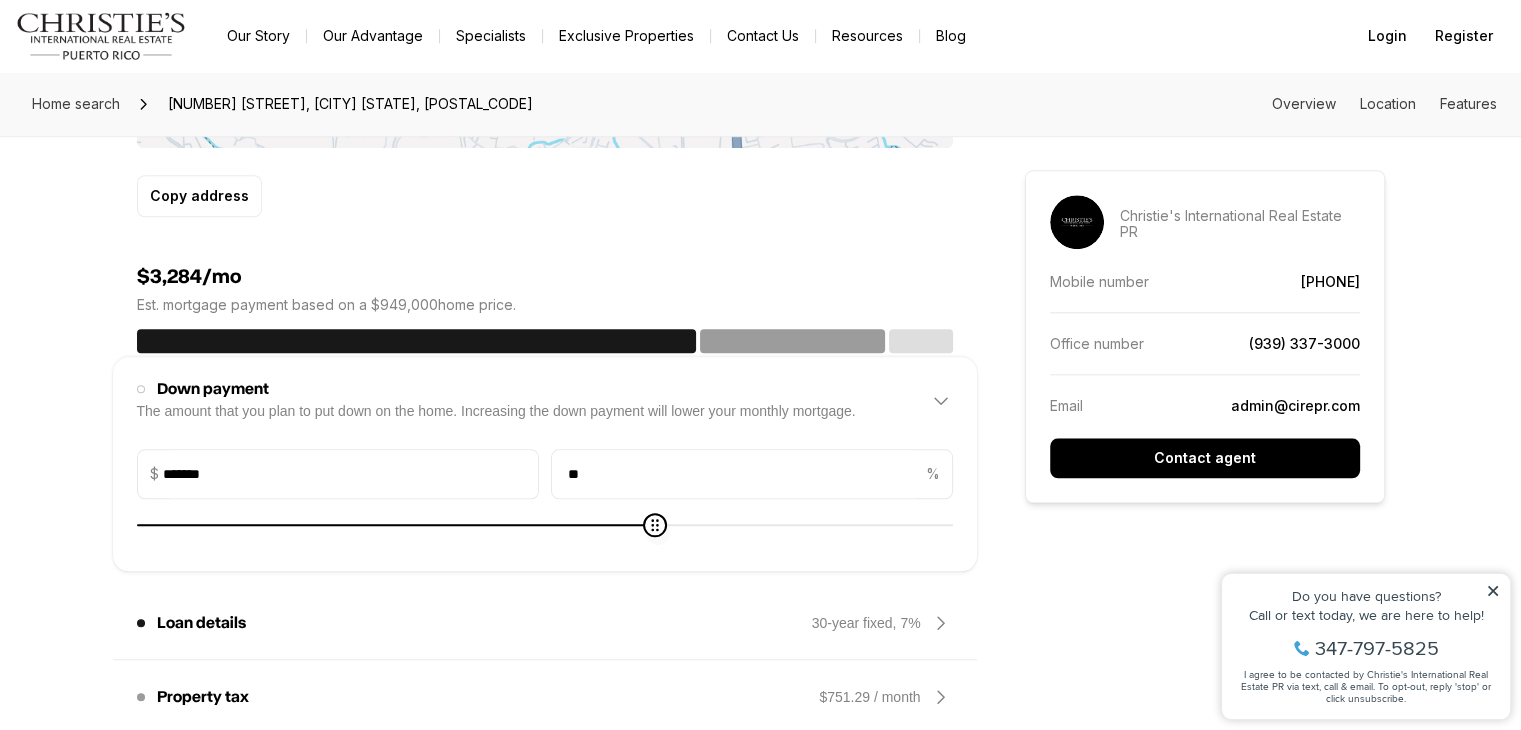 type on "*******" 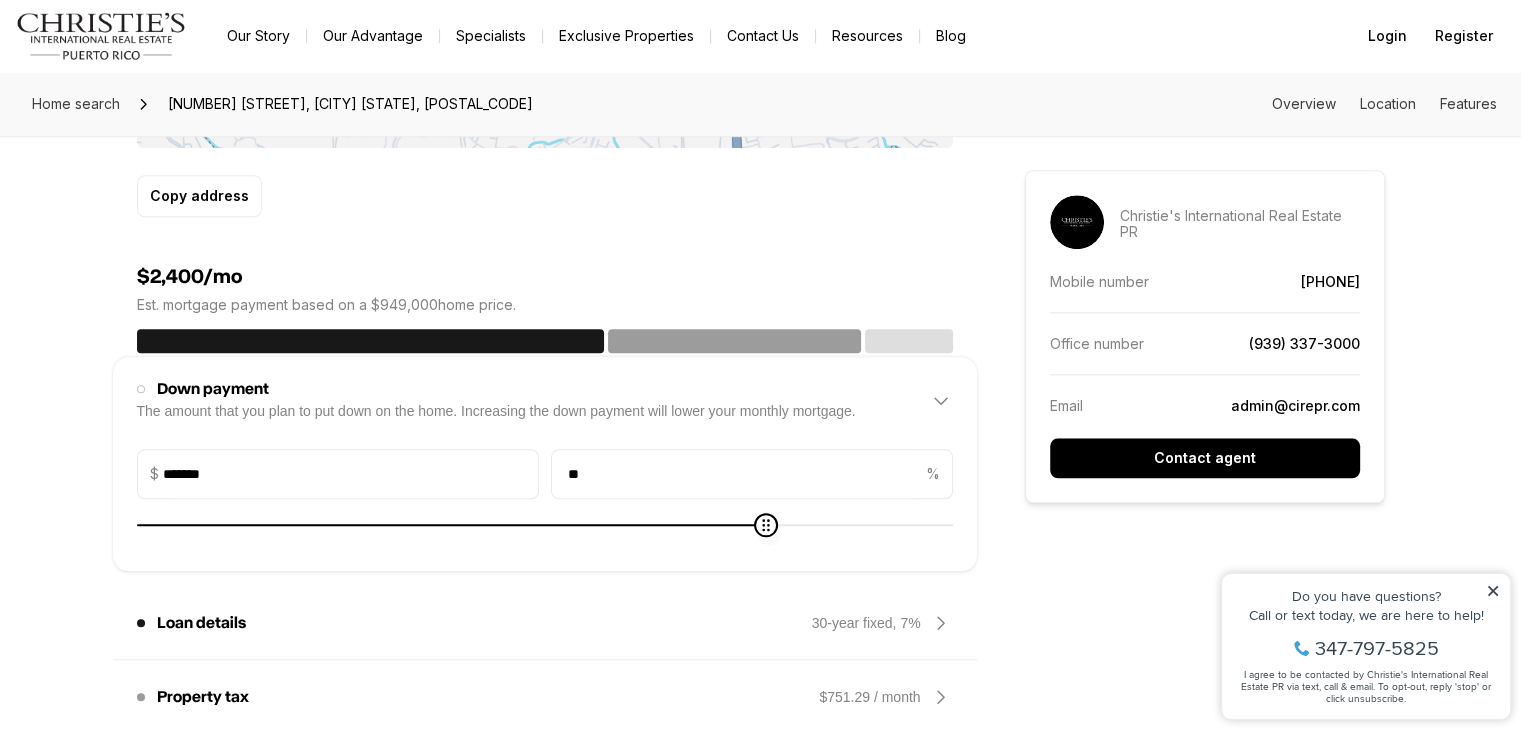 type on "*******" 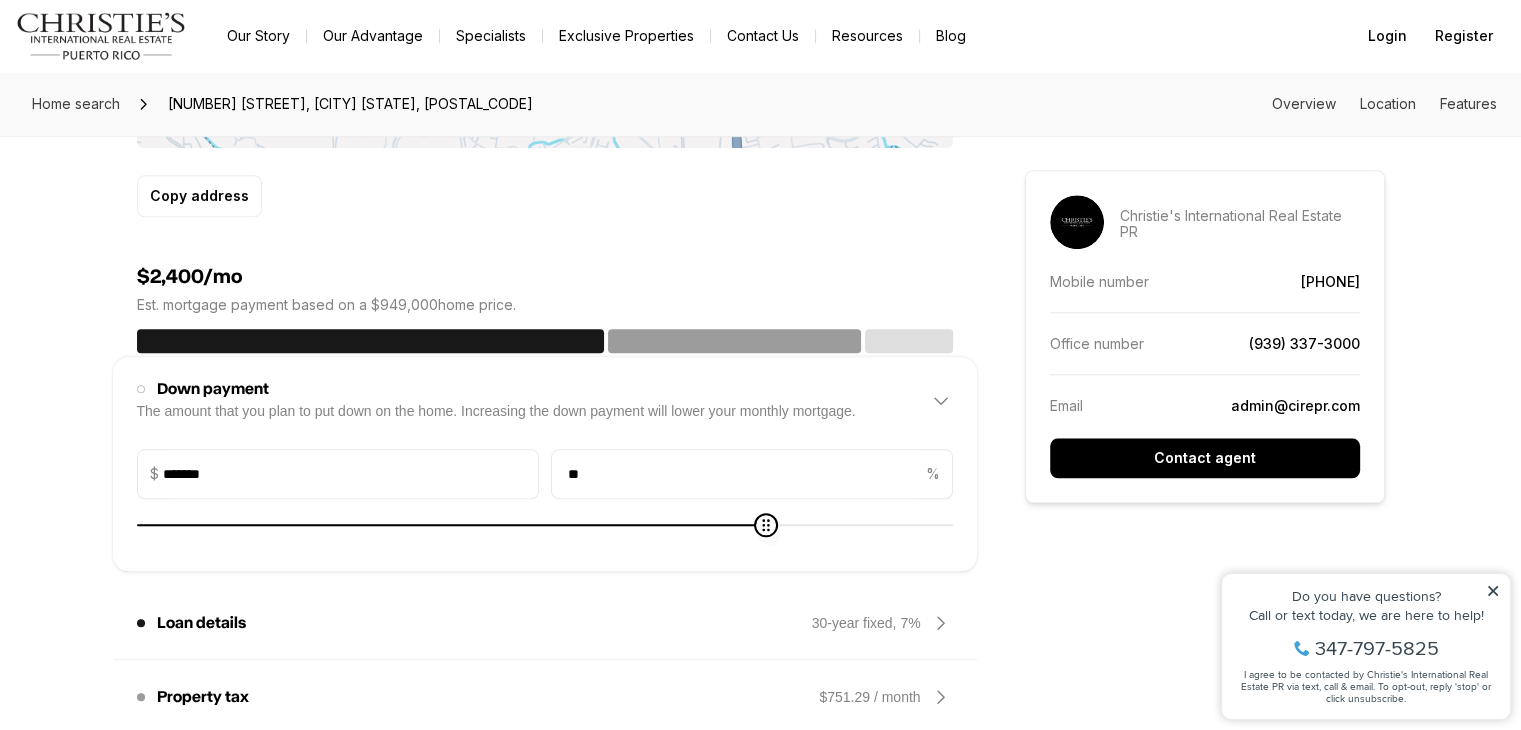 type on "*******" 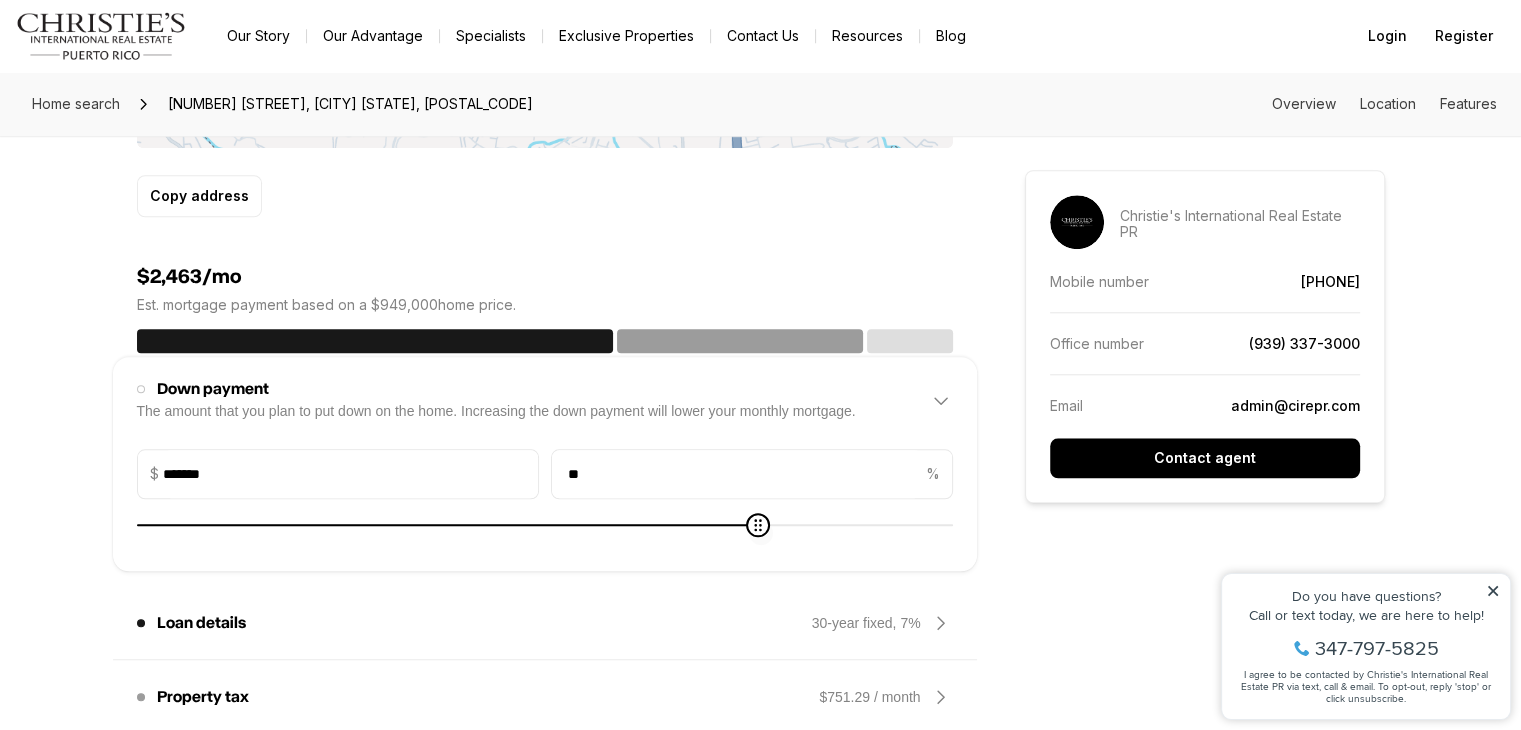 type on "*******" 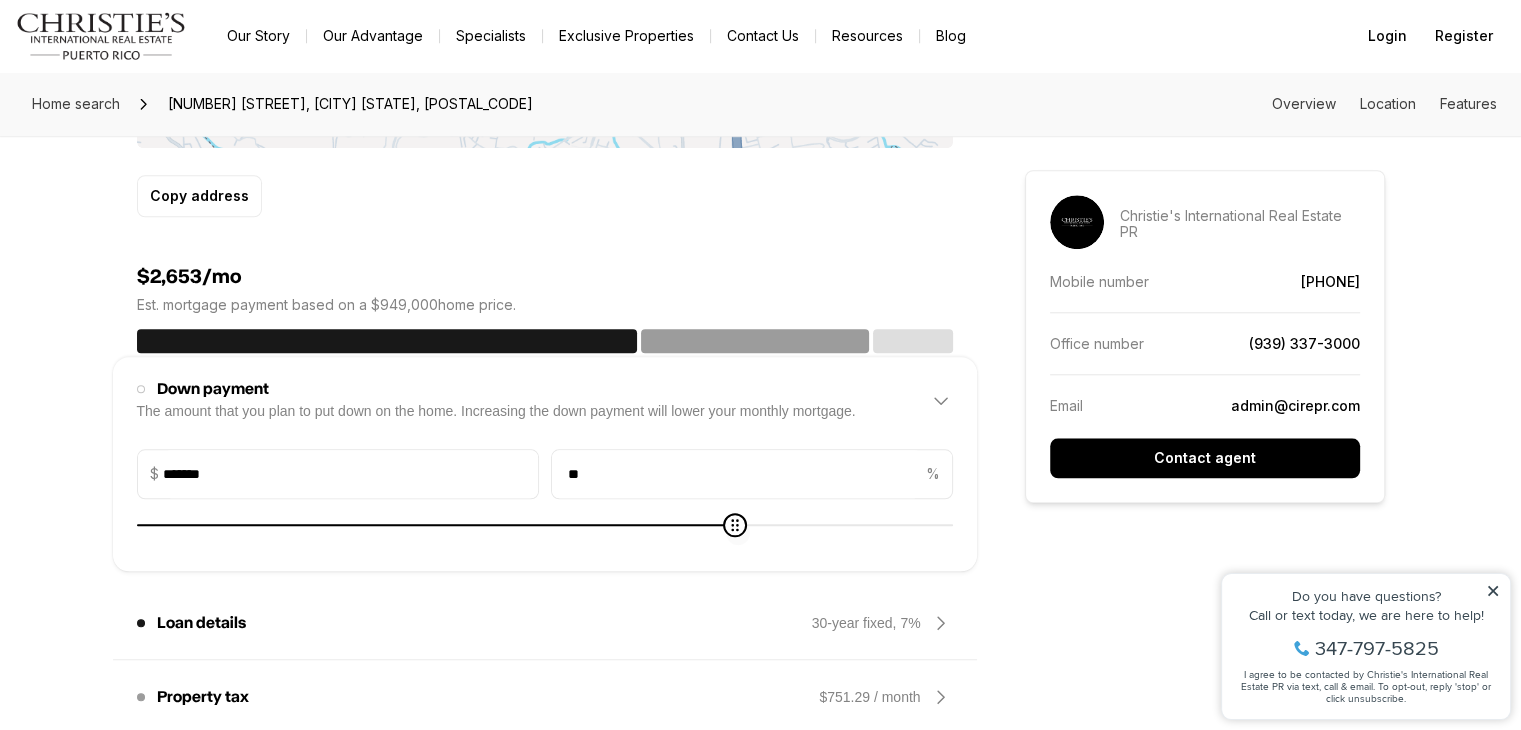 type on "*******" 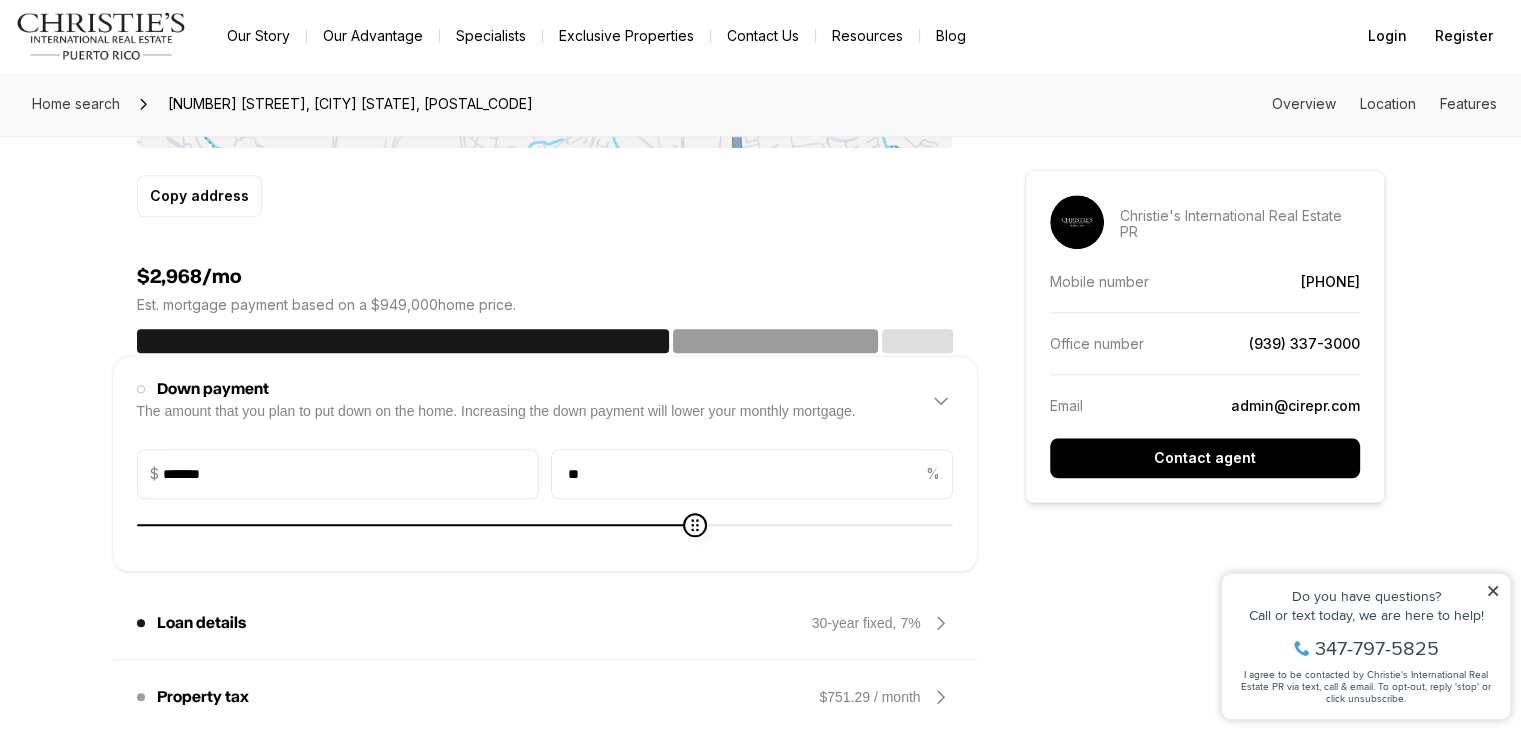 type on "*******" 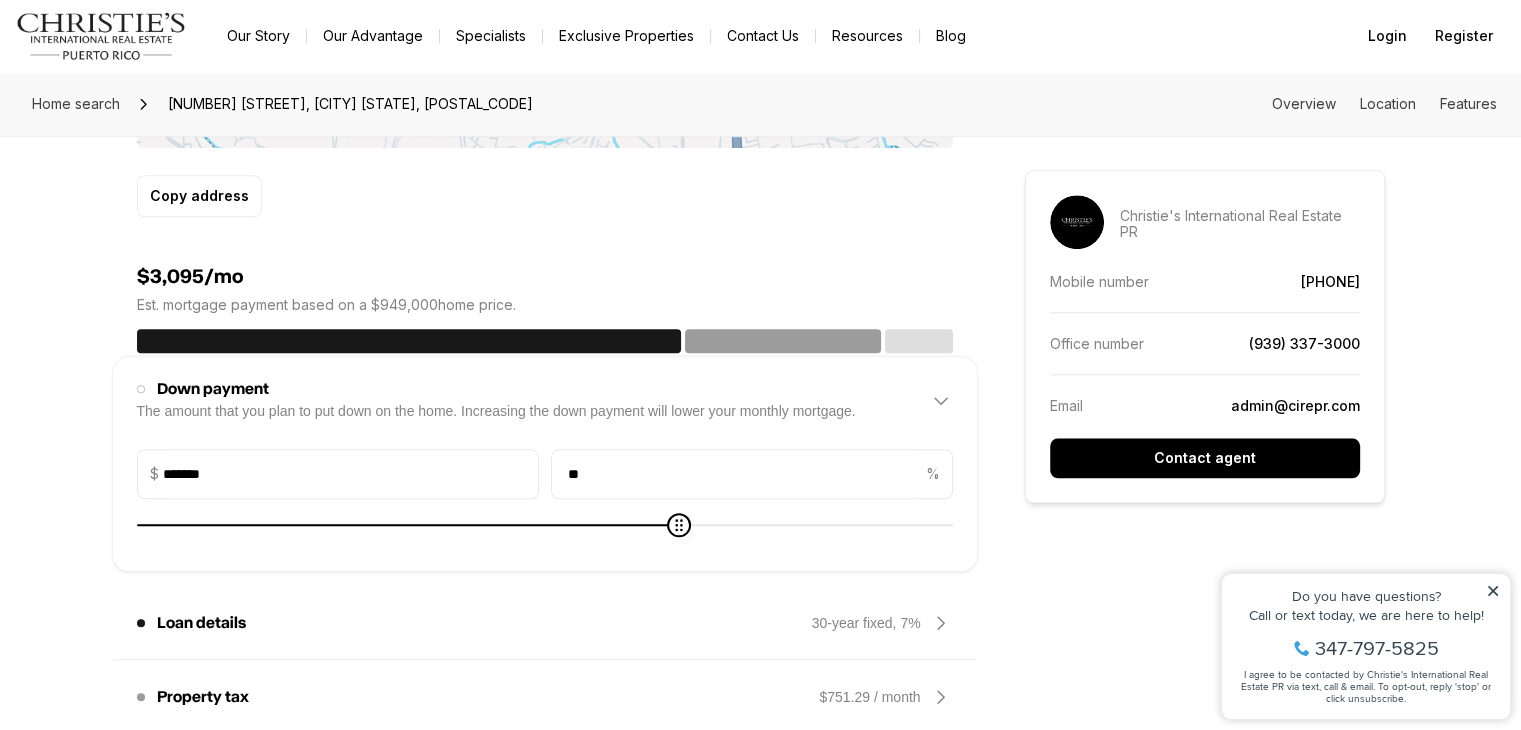 type on "*******" 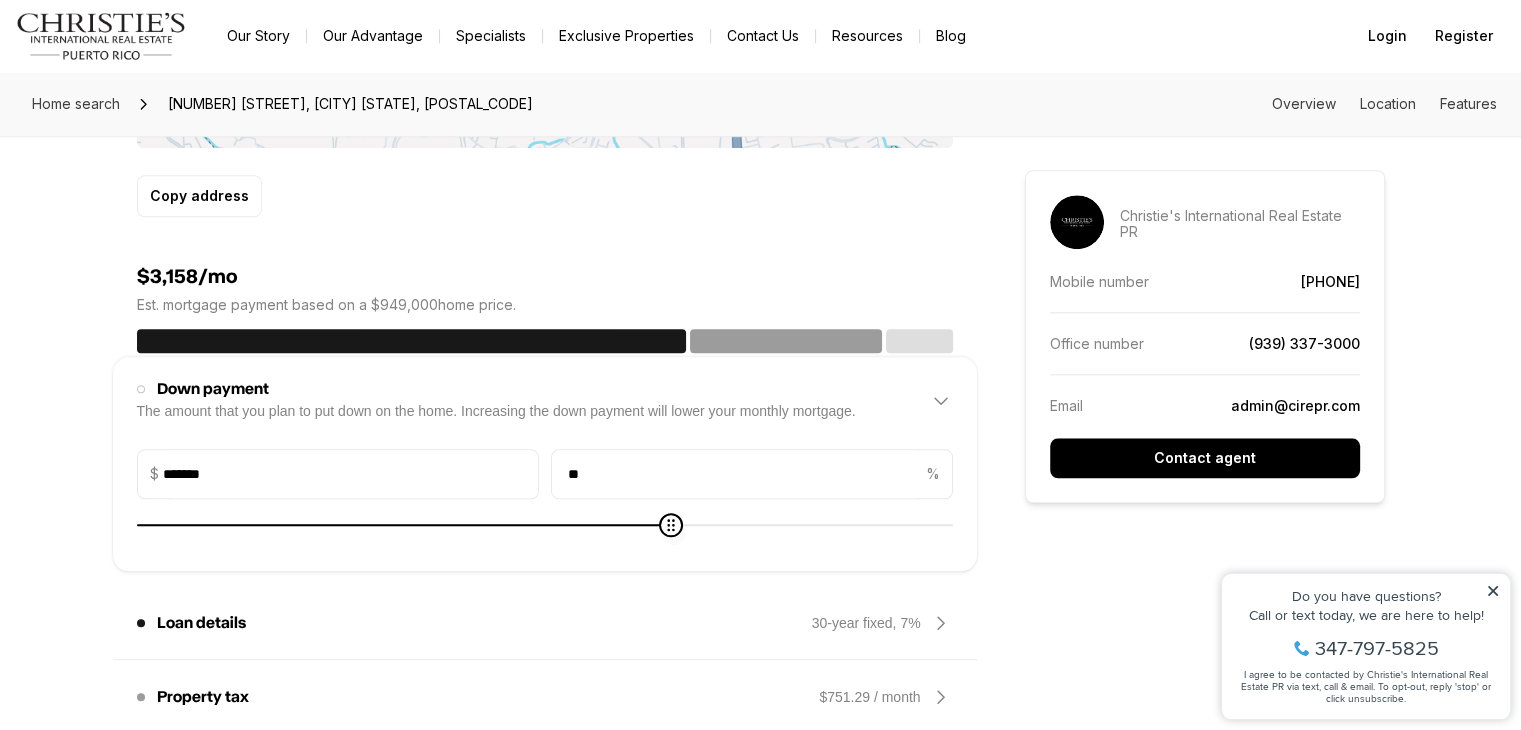 type on "*******" 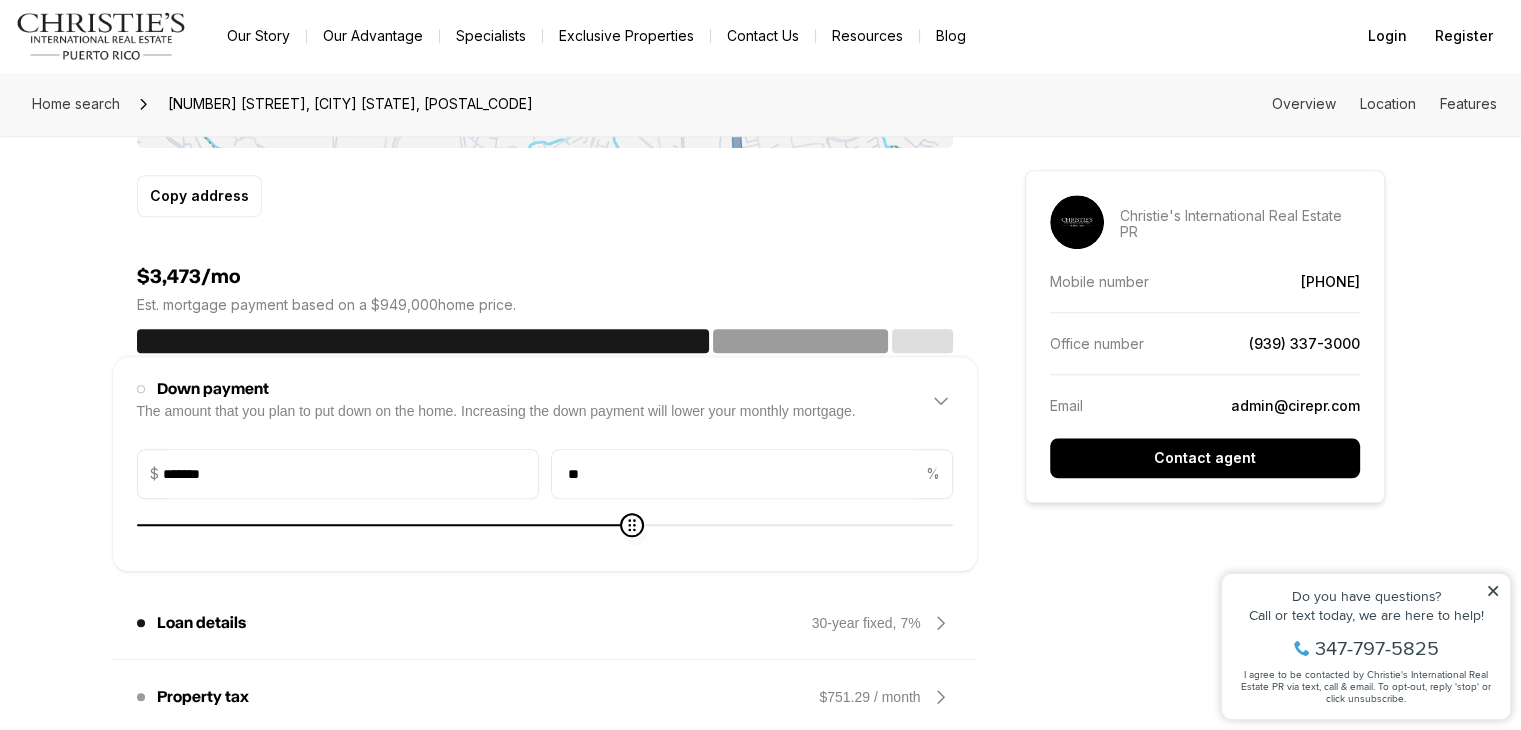 type on "*******" 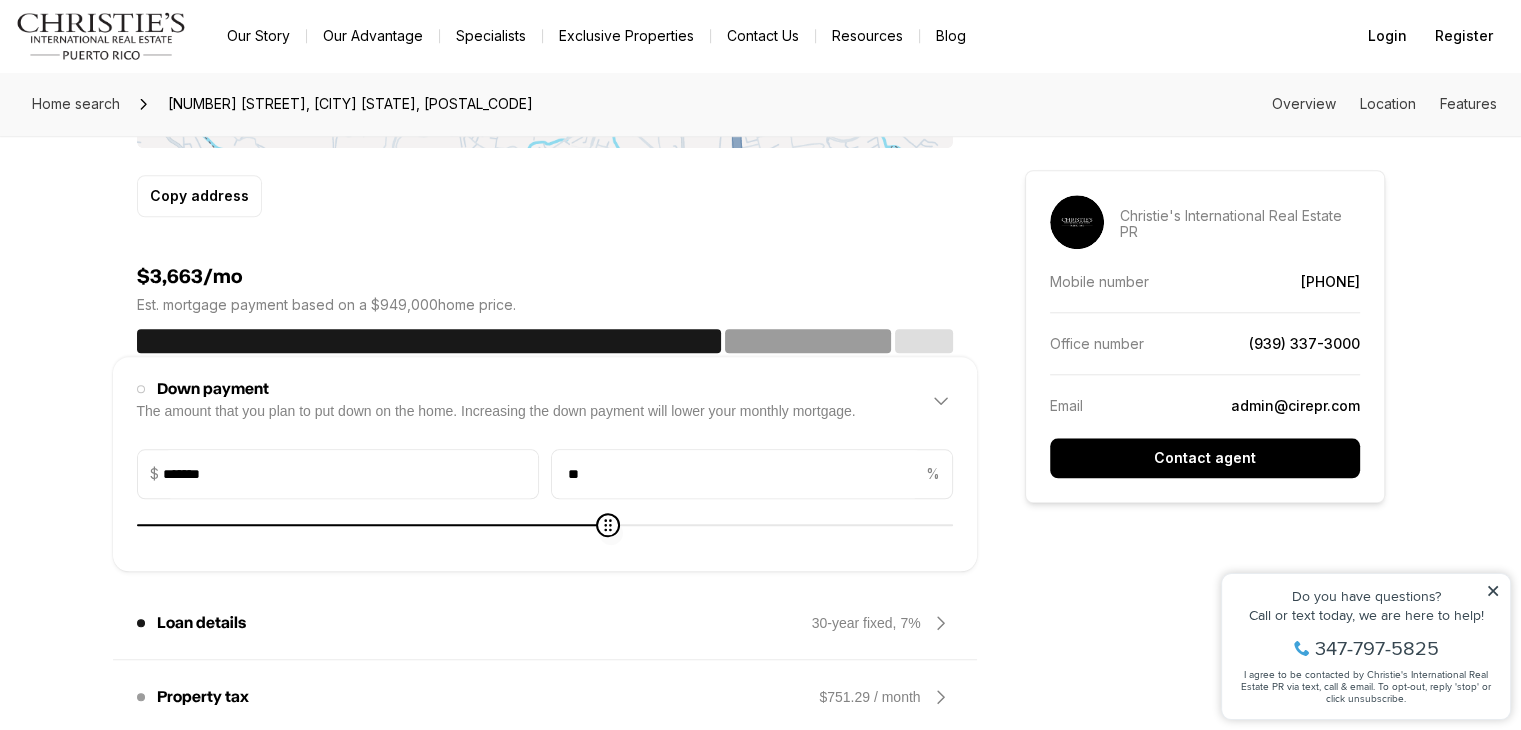 type on "*******" 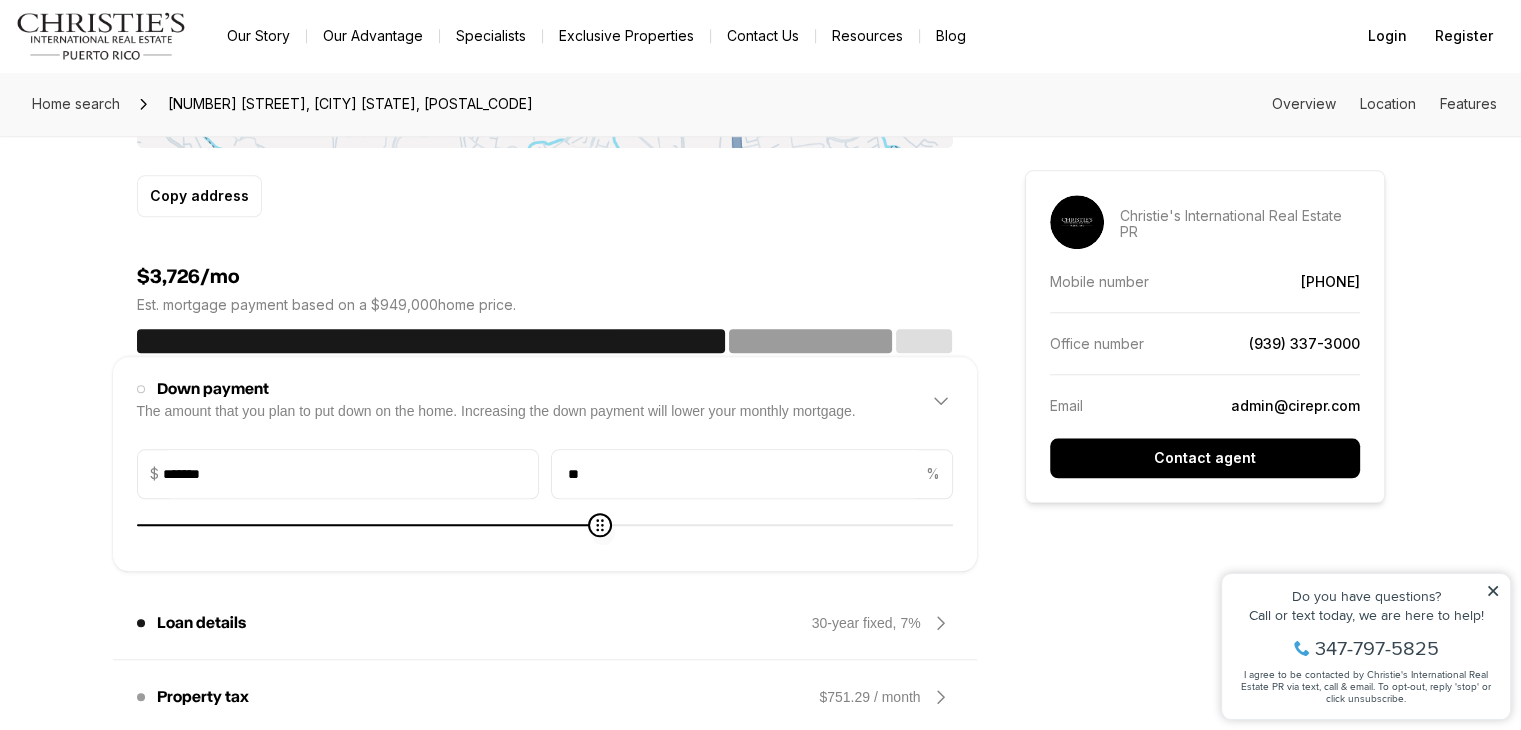 type on "*******" 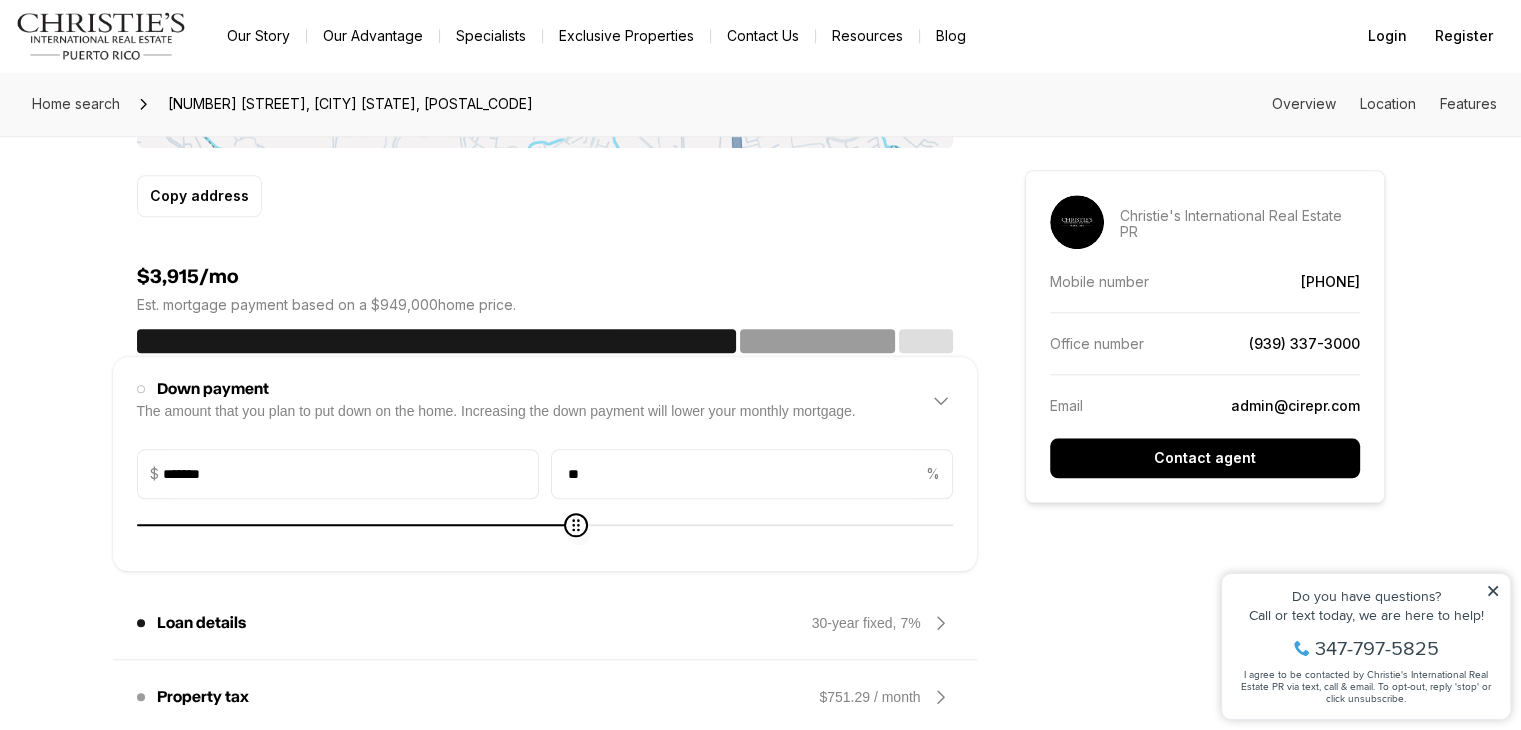 click 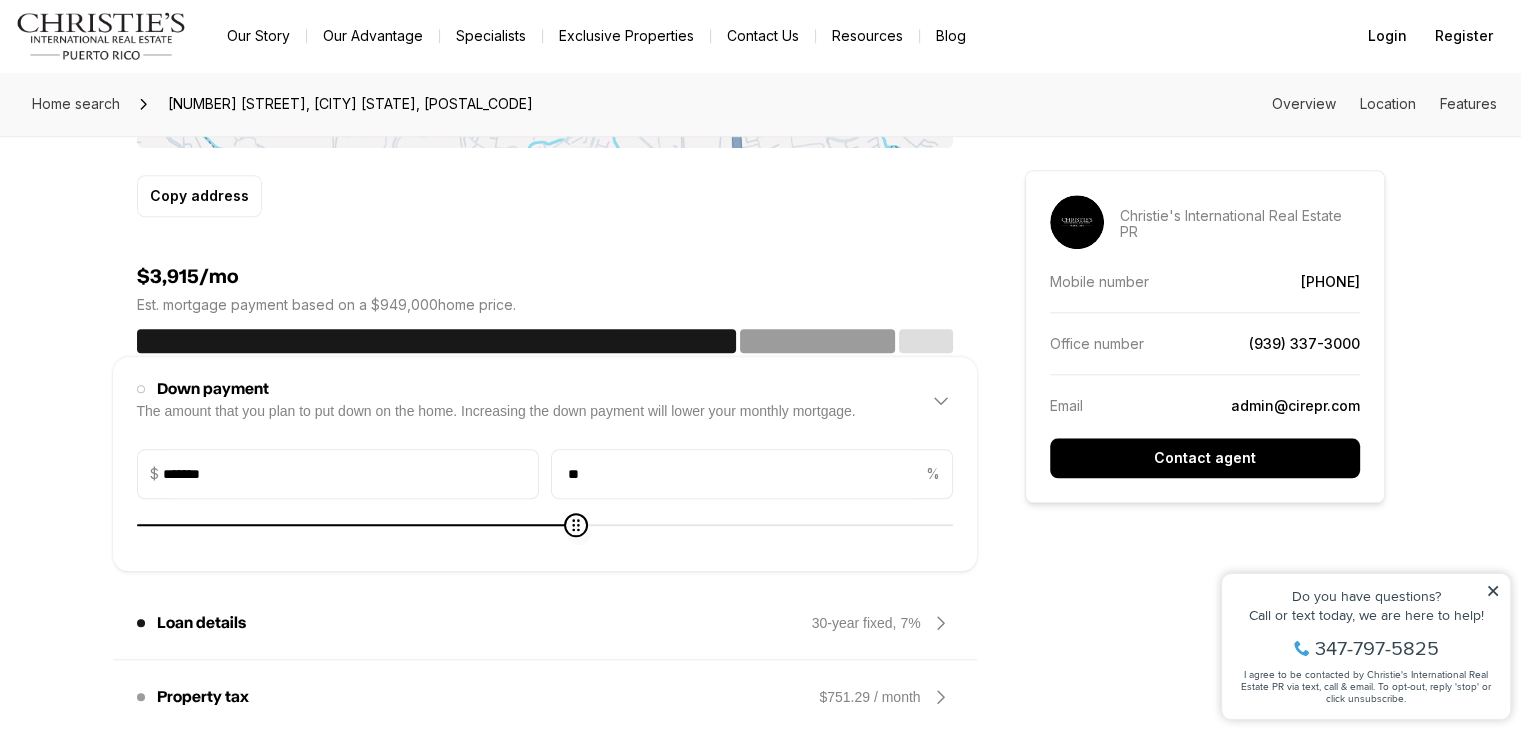 type on "*******" 